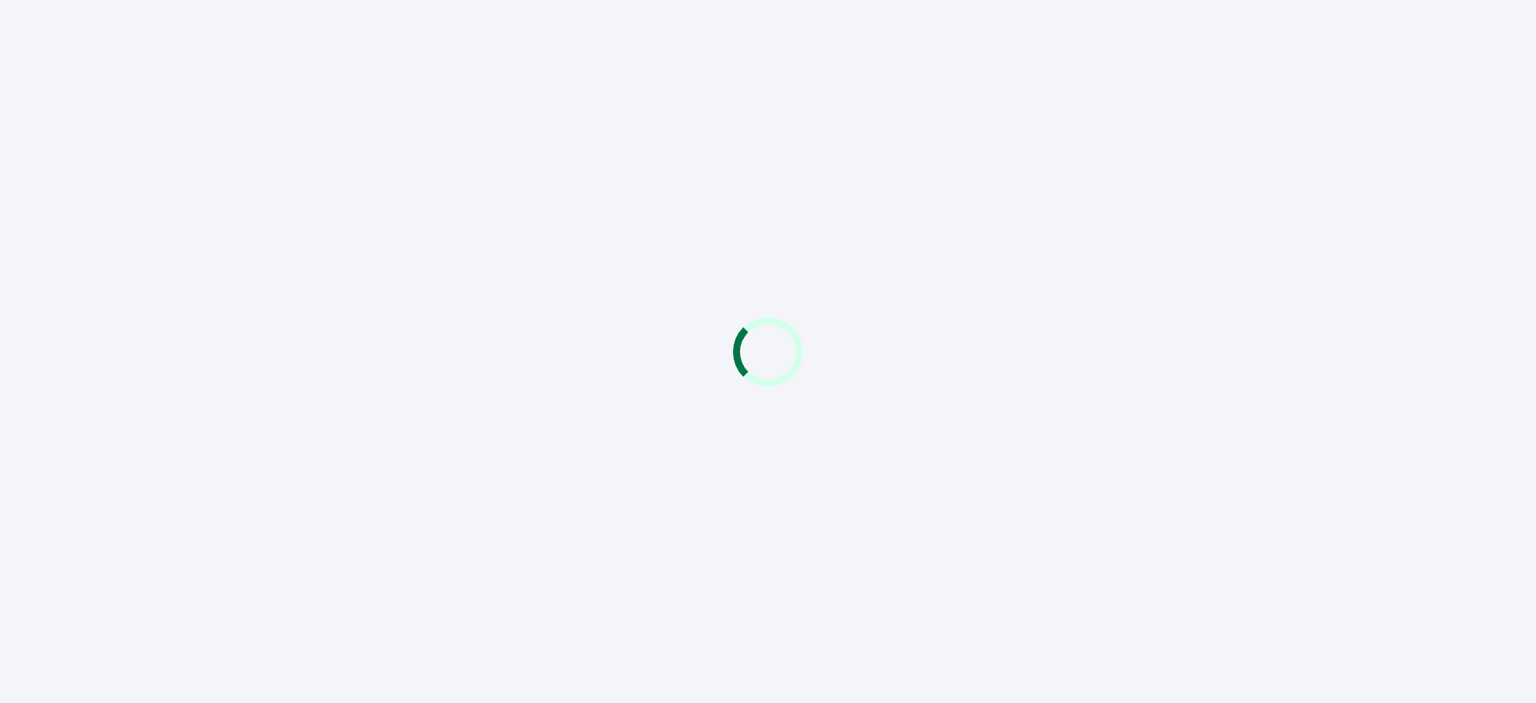 scroll, scrollTop: 0, scrollLeft: 0, axis: both 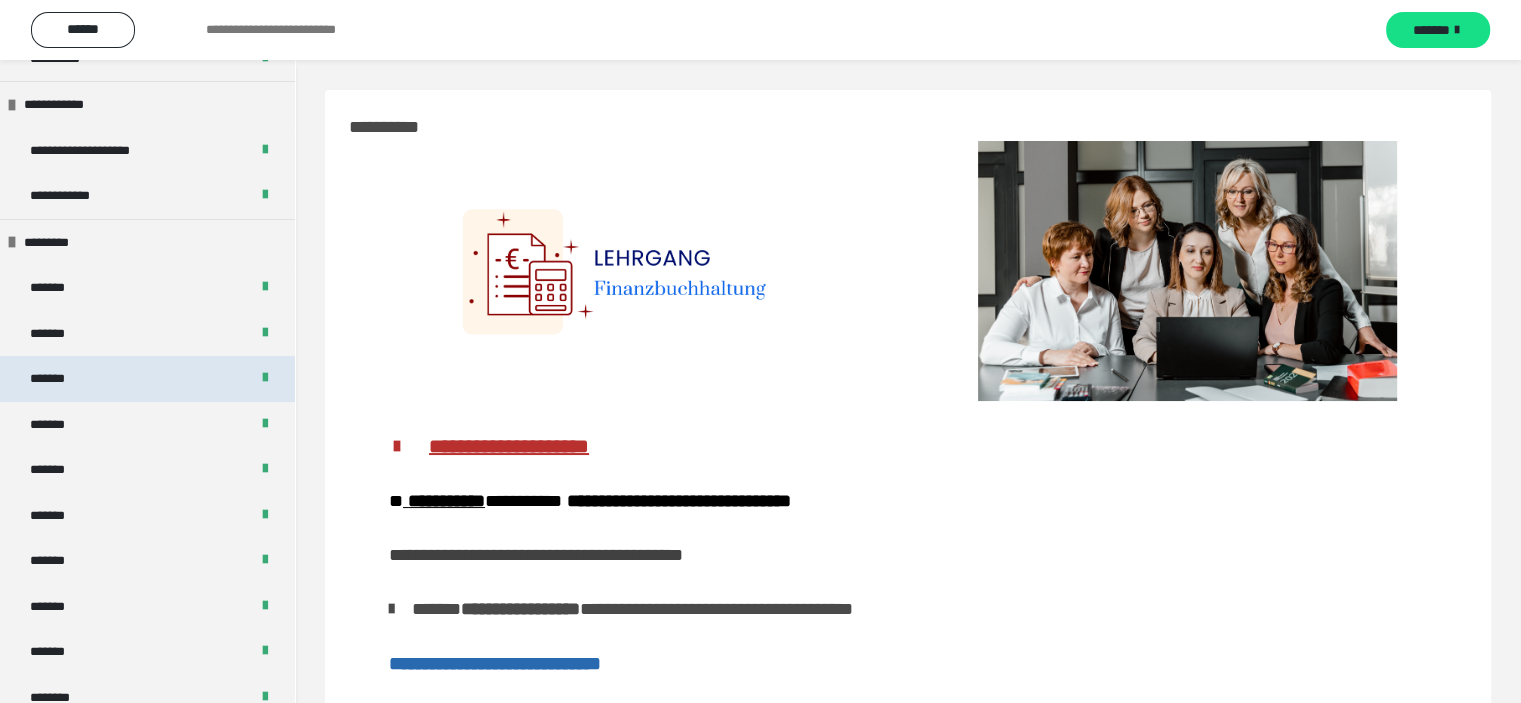 click on "*******" at bounding box center [147, 379] 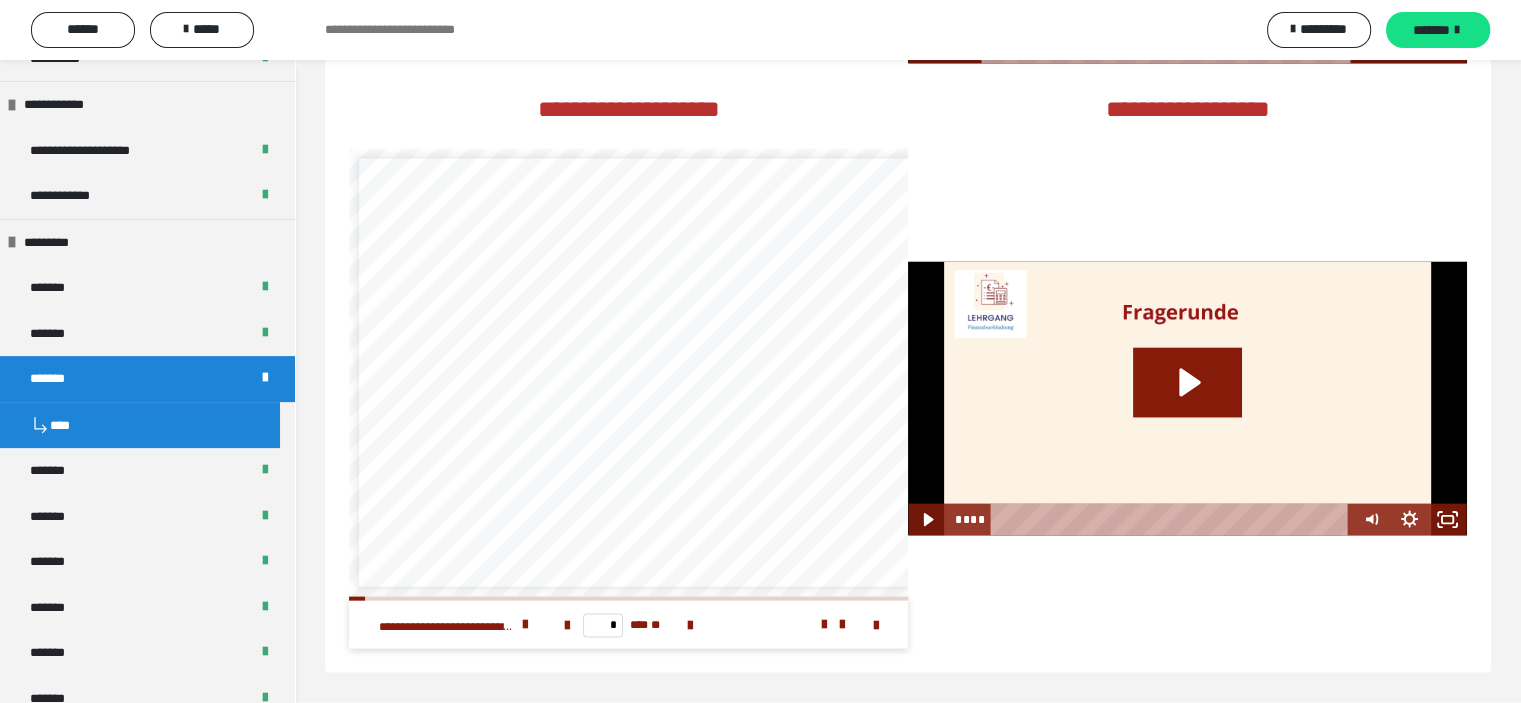 scroll, scrollTop: 4149, scrollLeft: 0, axis: vertical 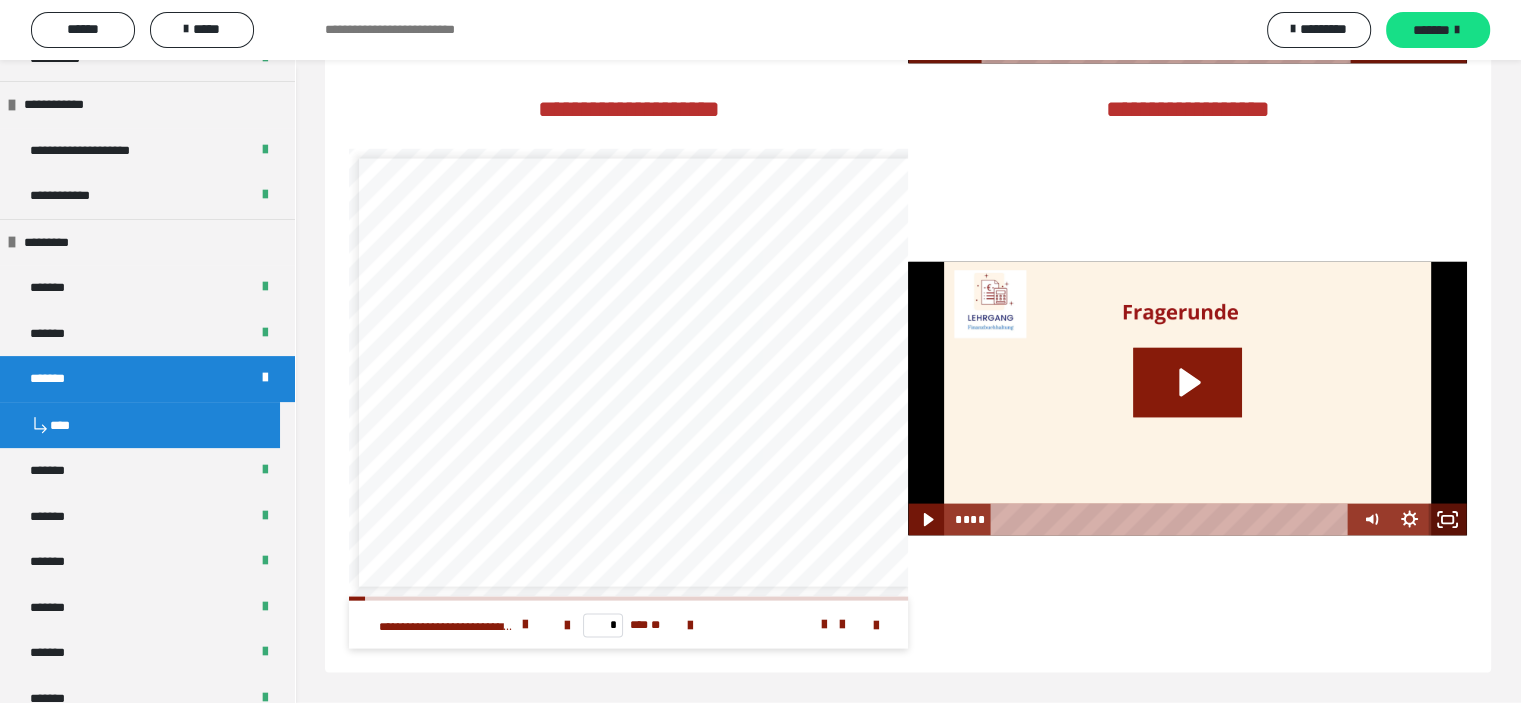 click 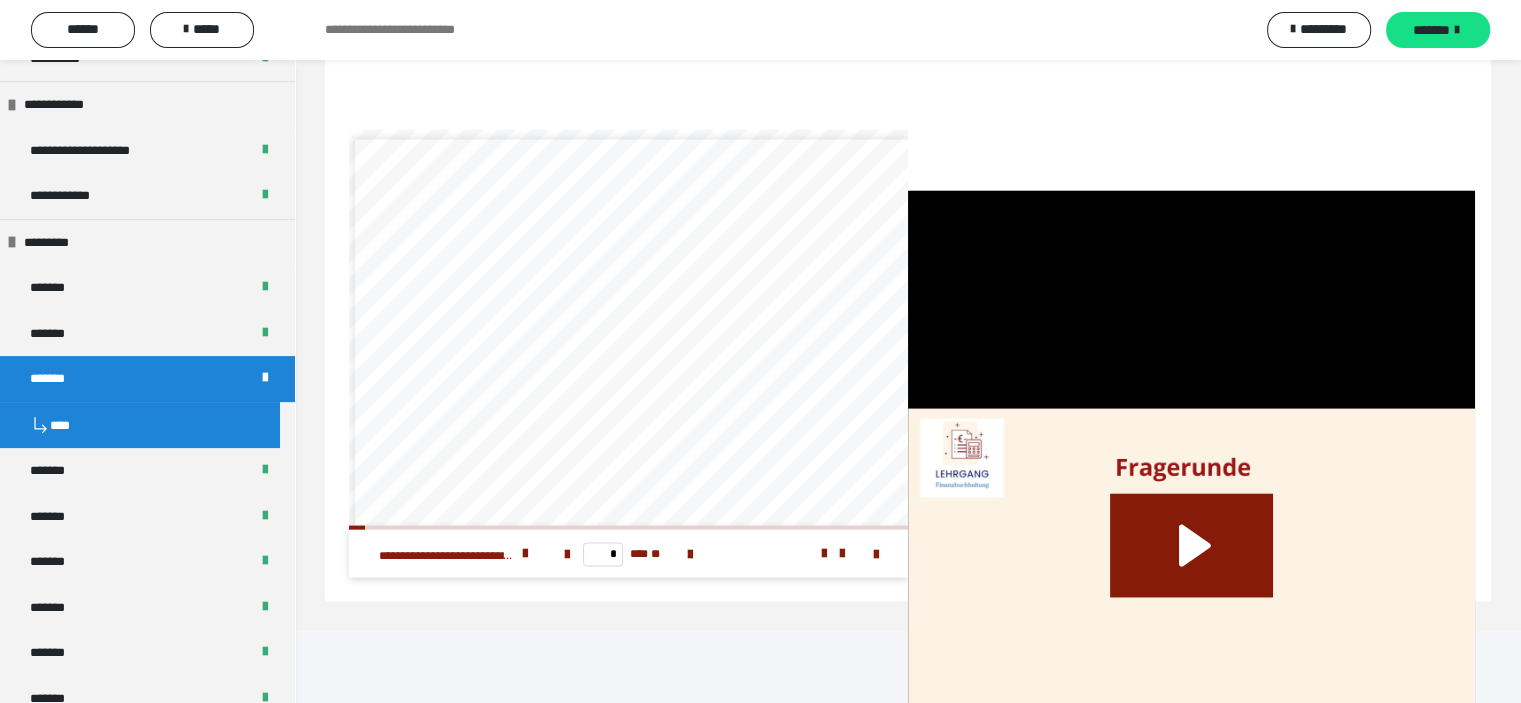 scroll, scrollTop: 4004, scrollLeft: 0, axis: vertical 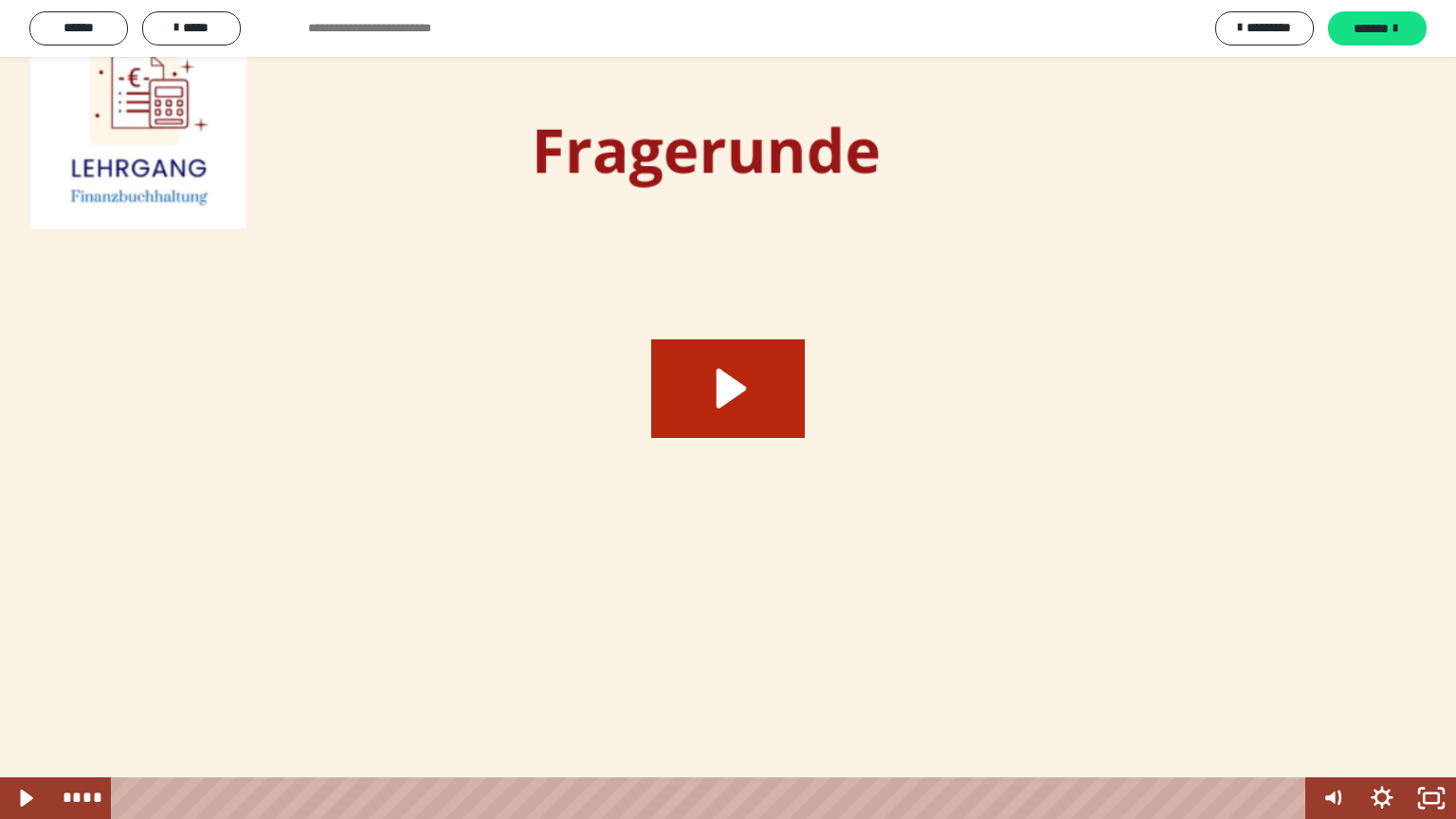 click 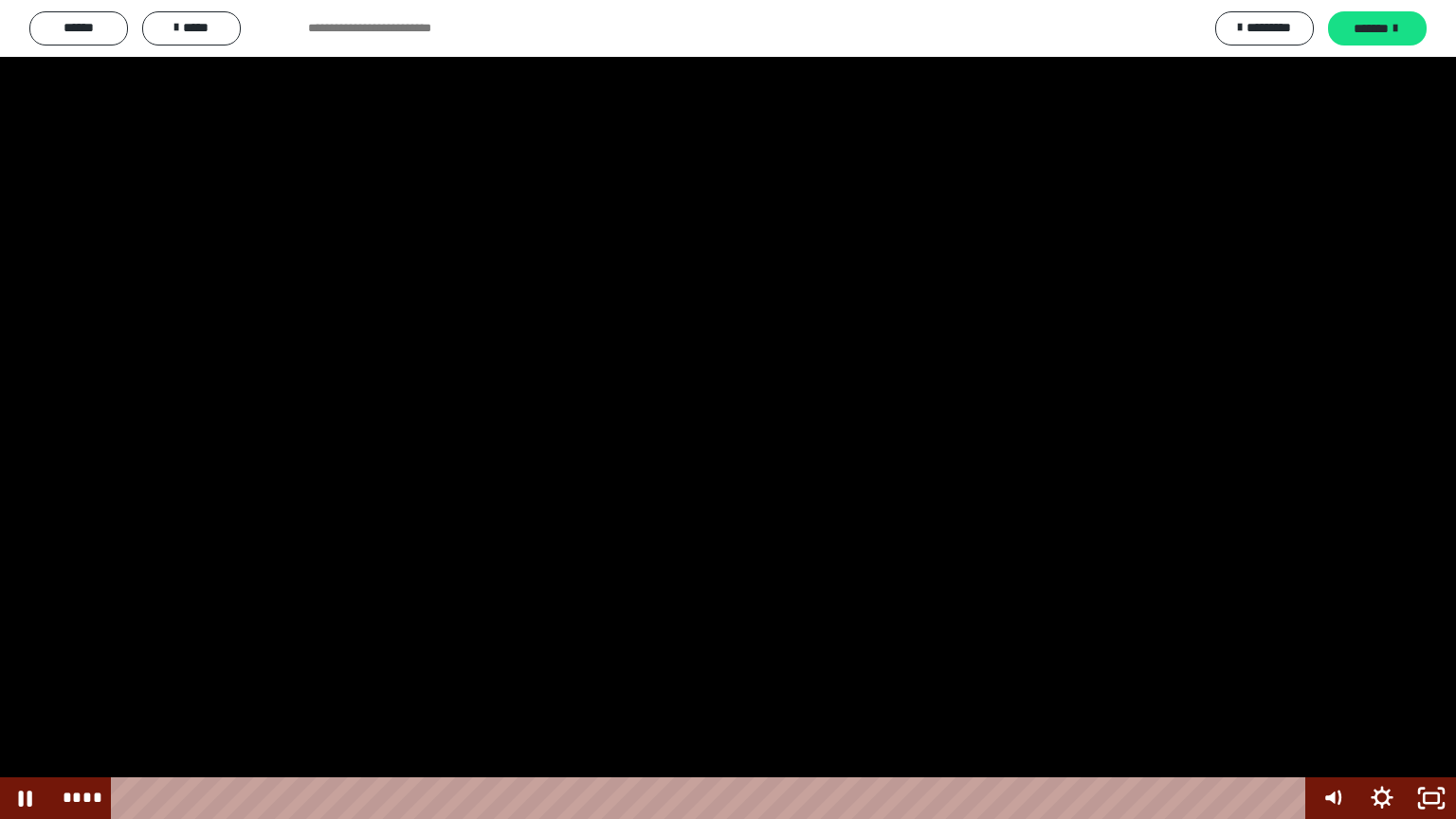 click at bounding box center [728, 410] 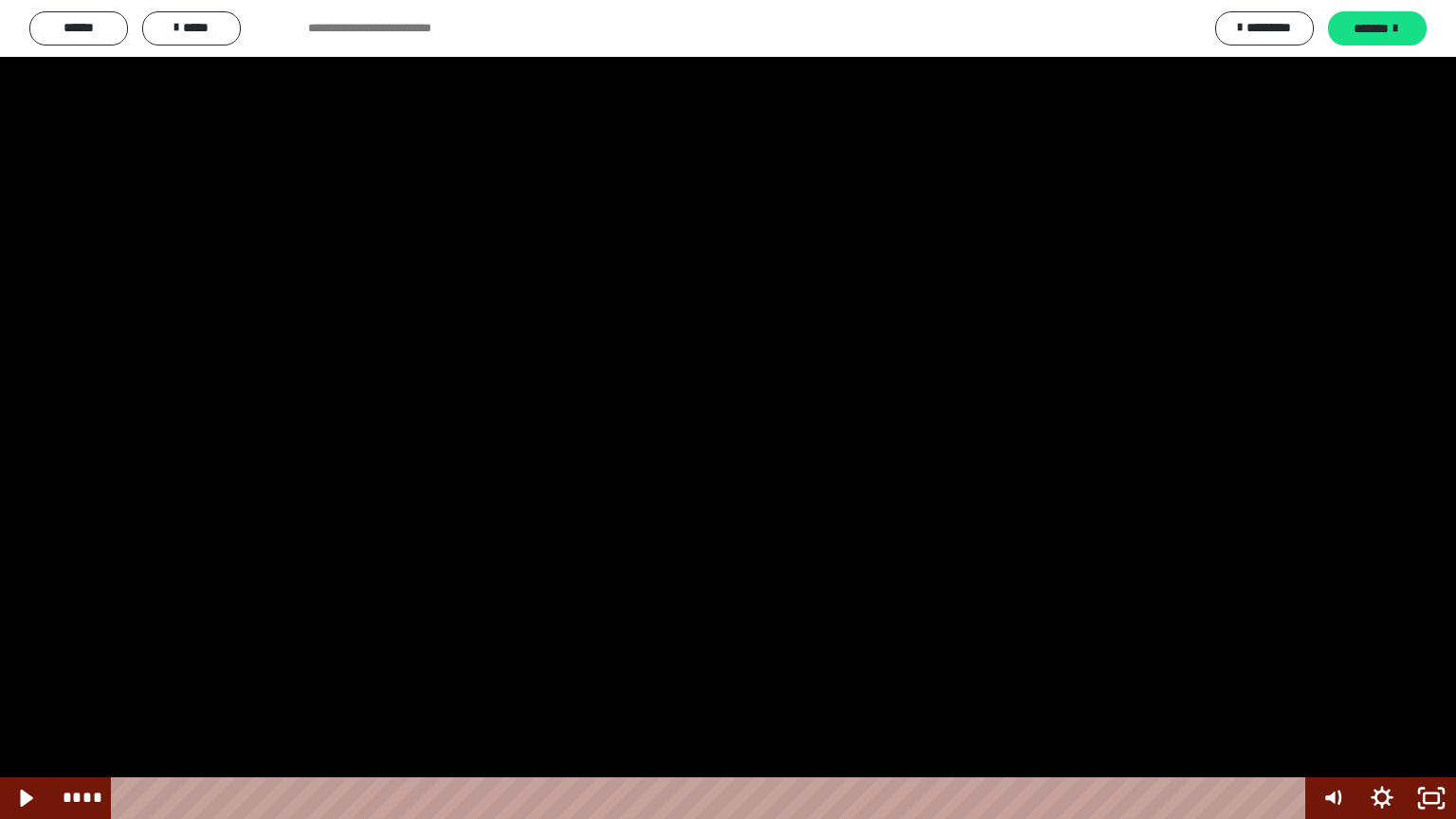 click at bounding box center [728, 410] 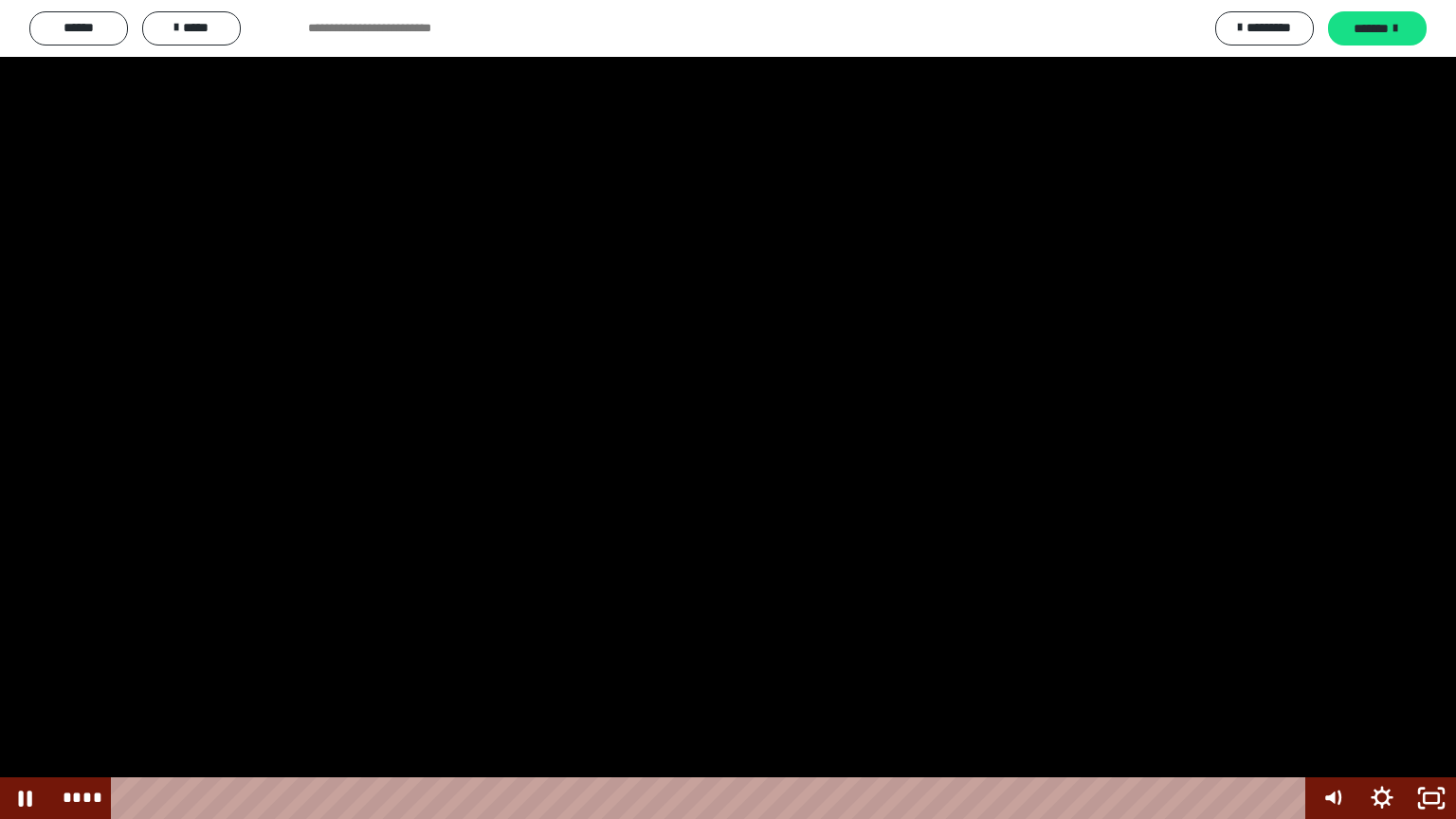 click at bounding box center (728, 410) 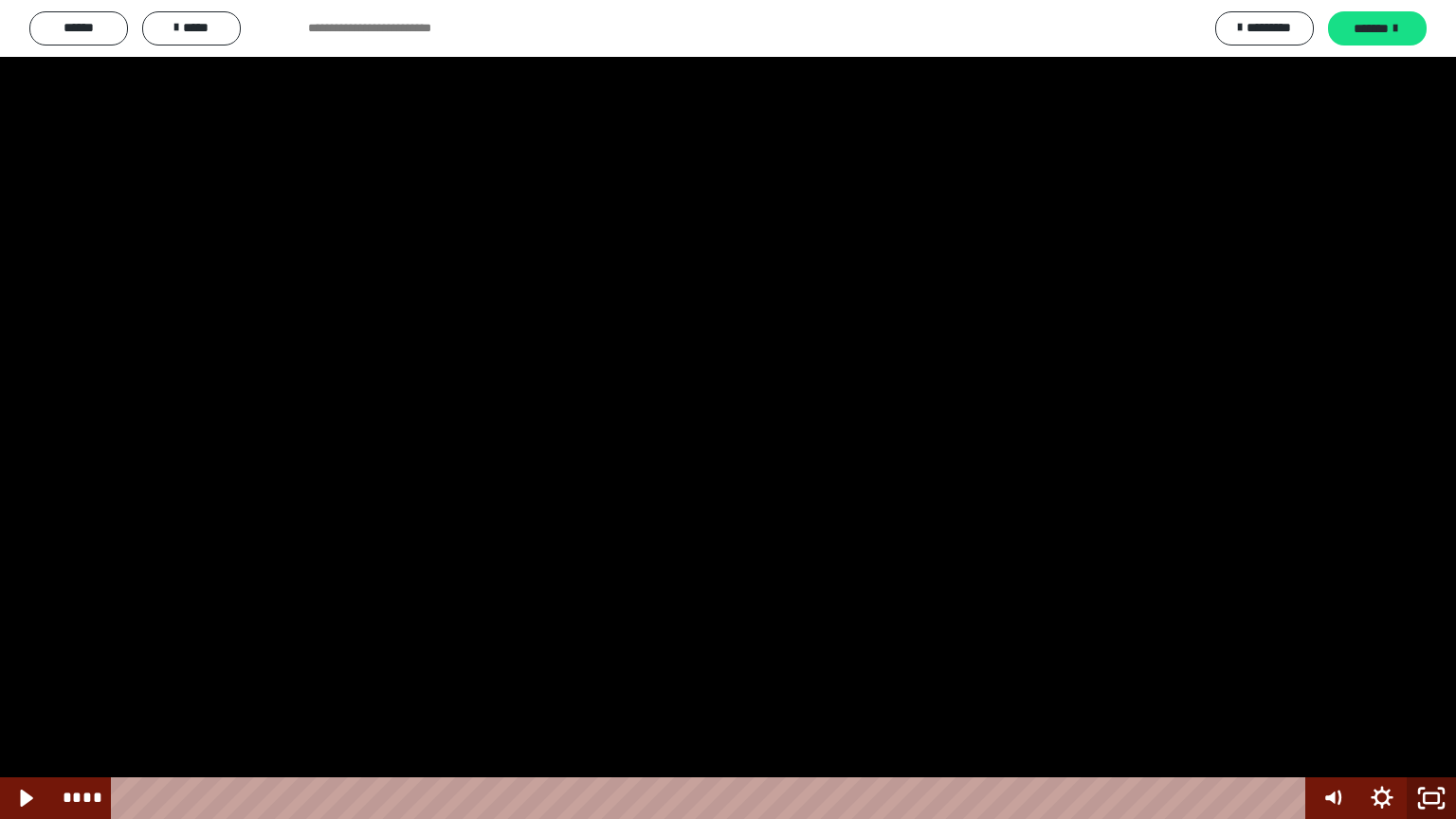 click 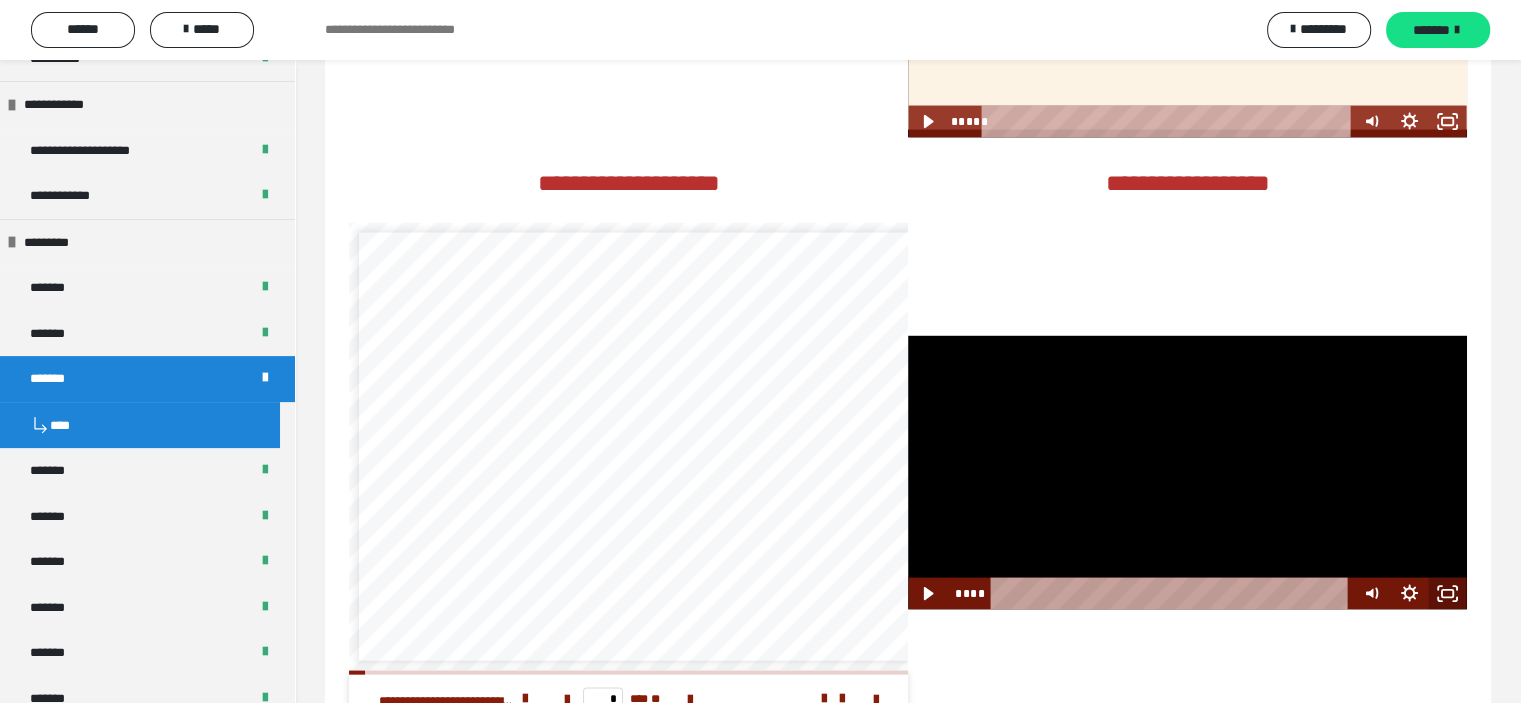 click 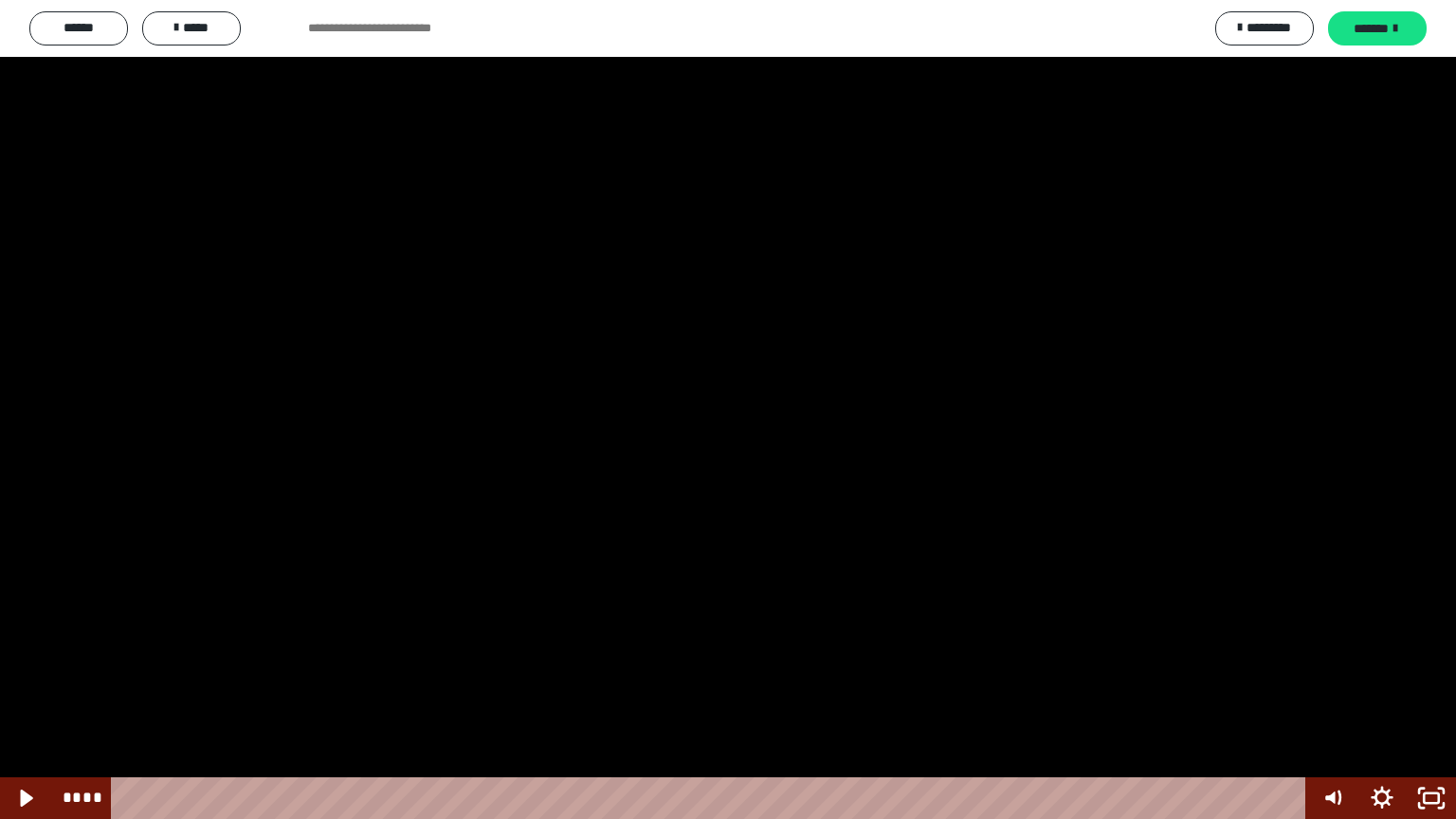 click at bounding box center [728, 410] 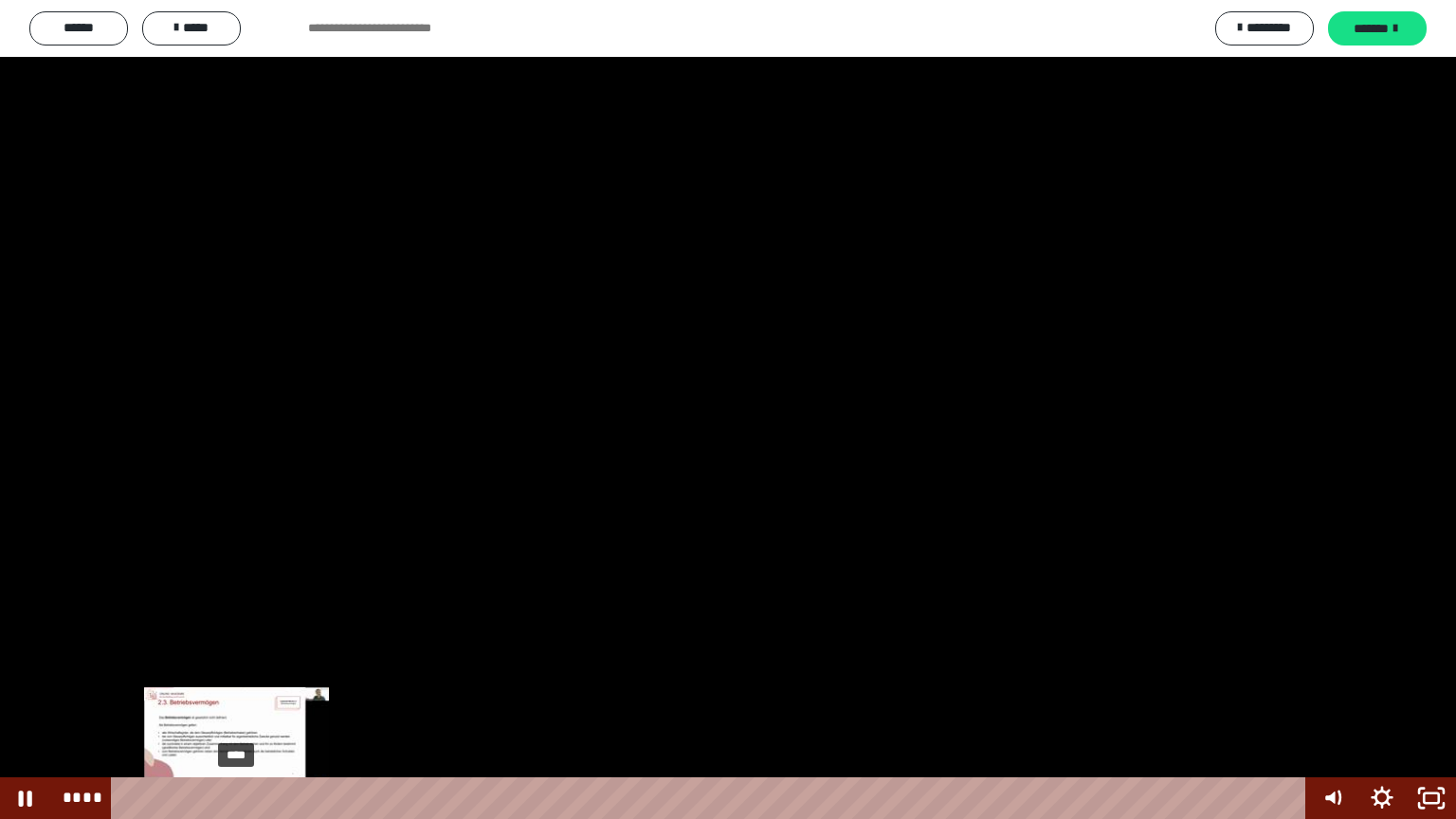click on "****" at bounding box center [712, 798] 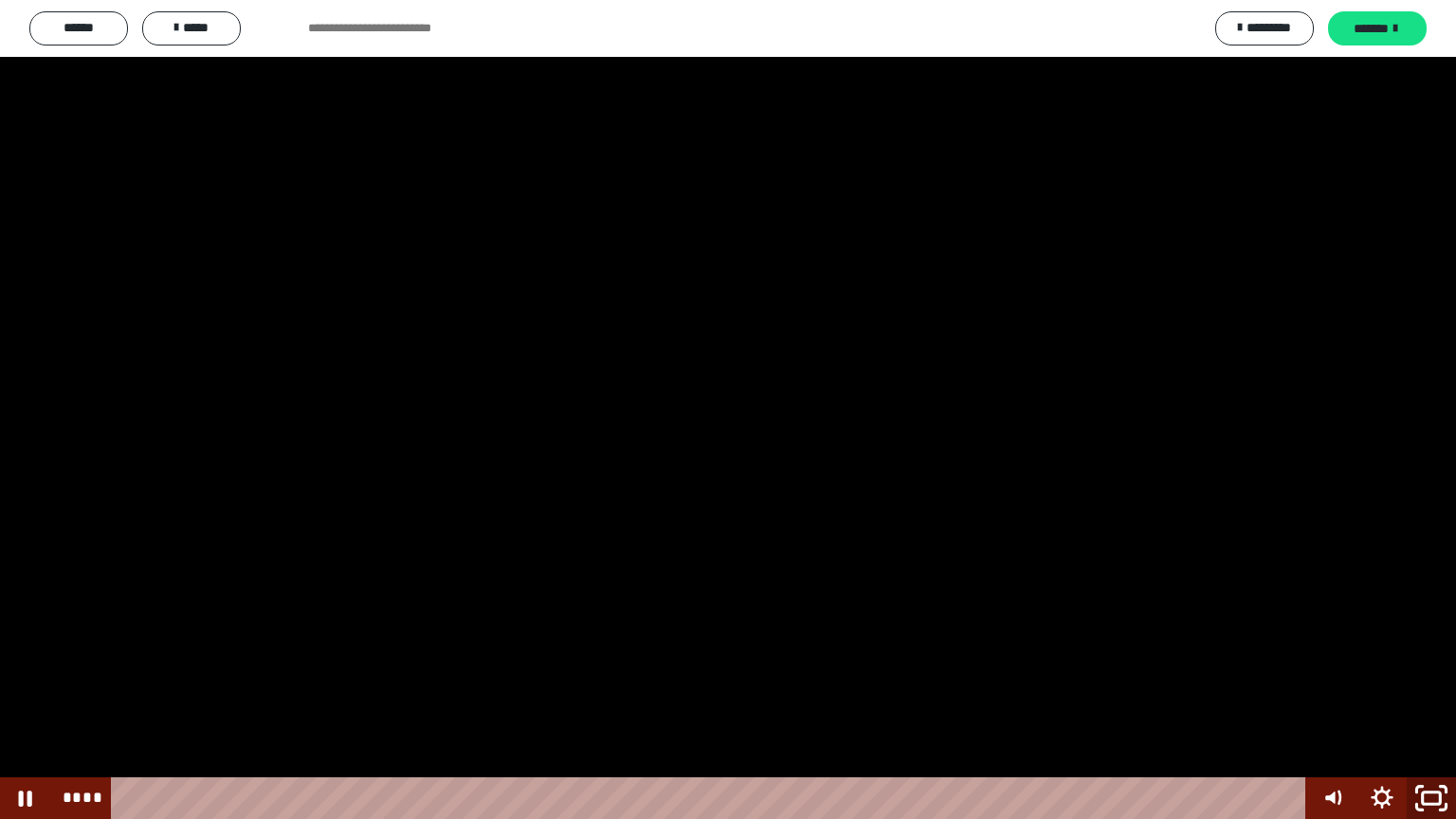 click 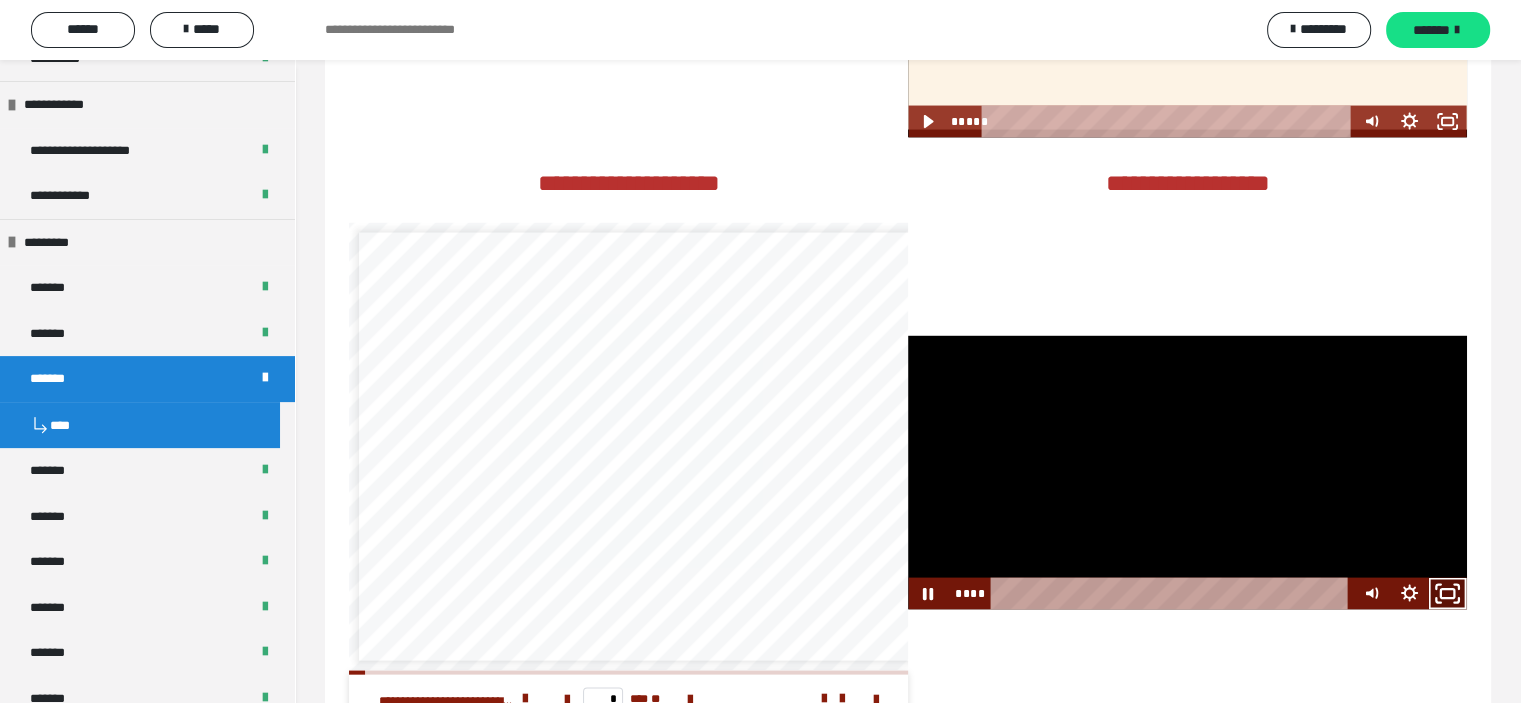 click 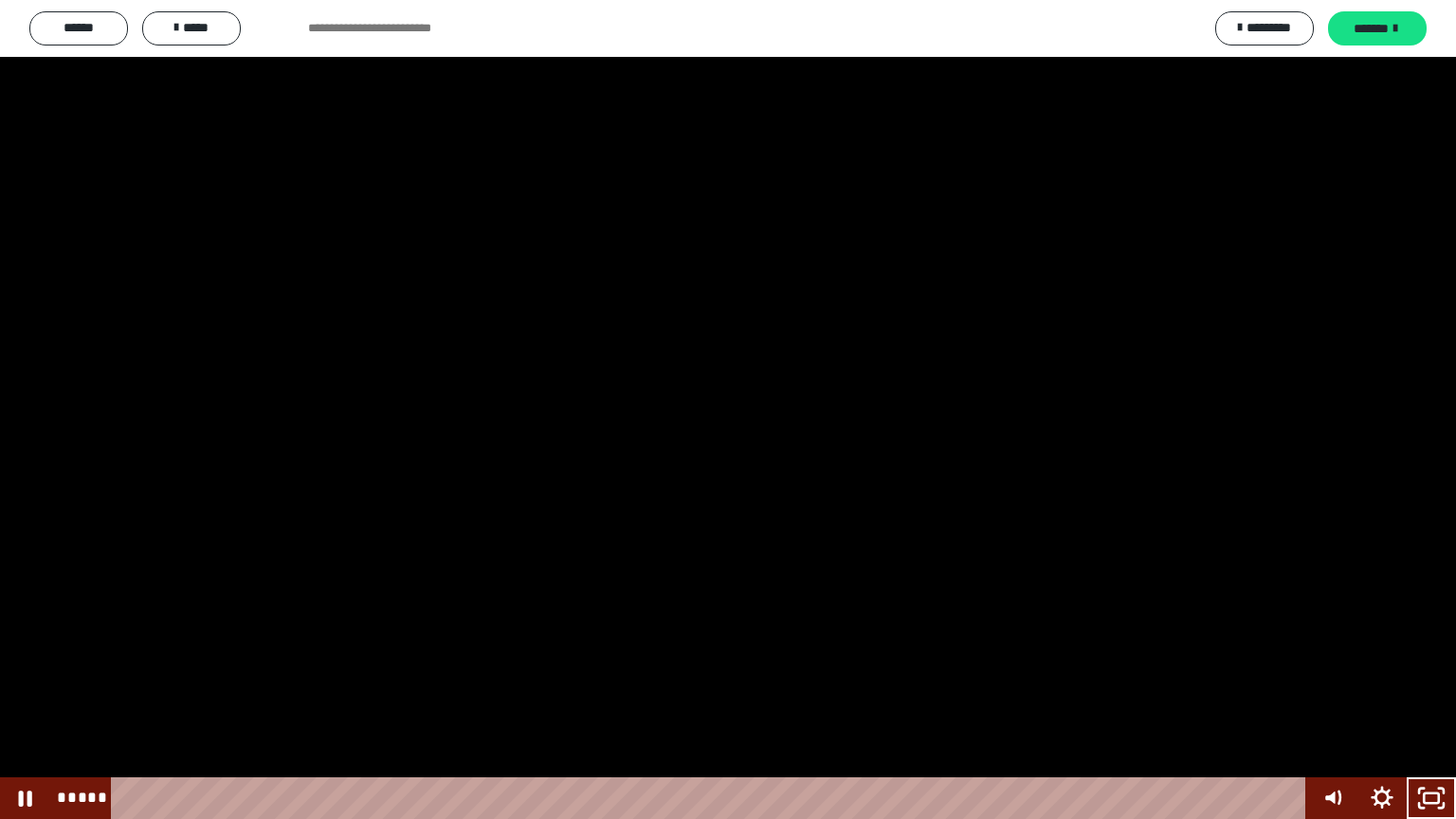 click at bounding box center [728, 410] 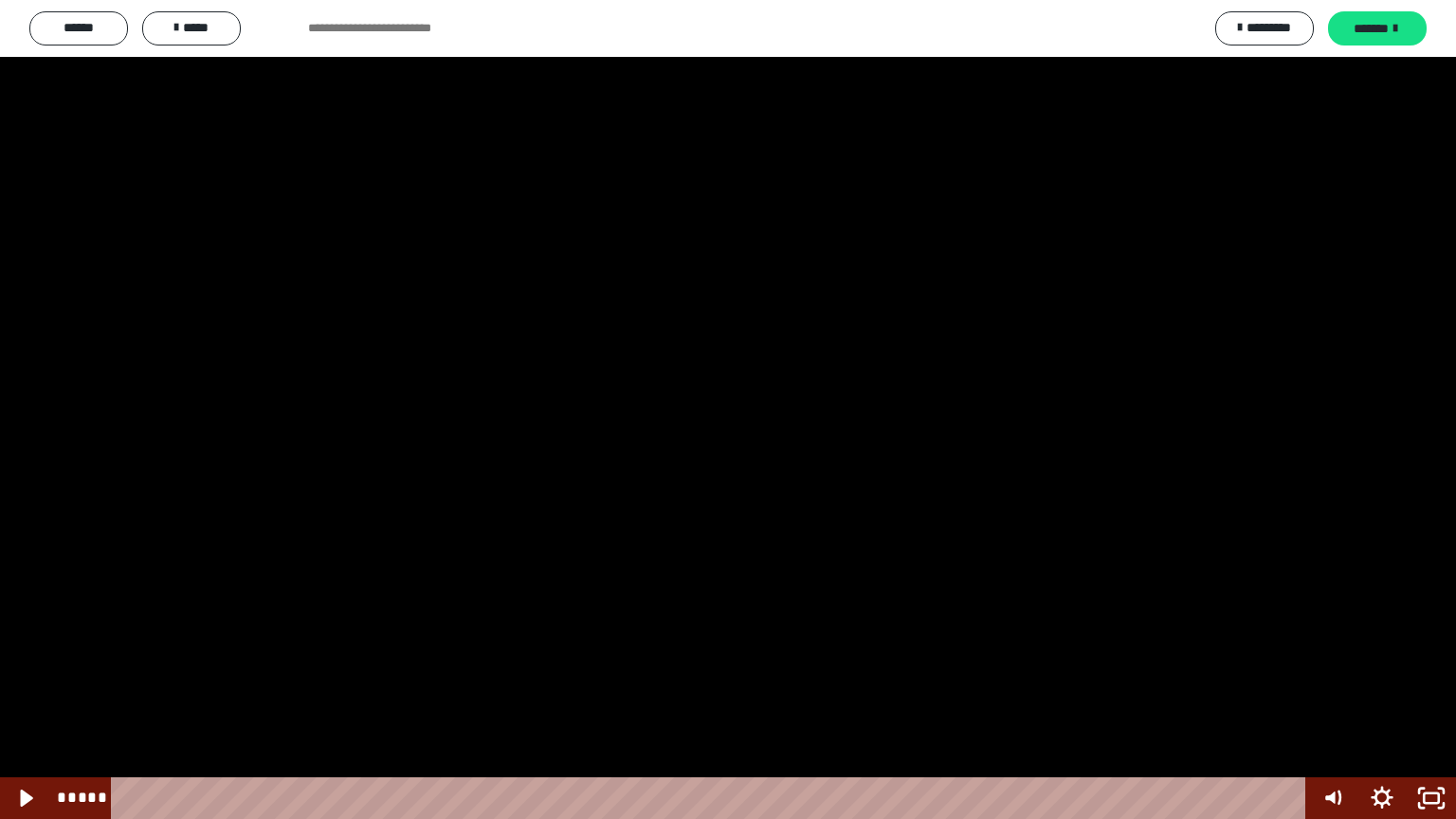 click at bounding box center [728, 410] 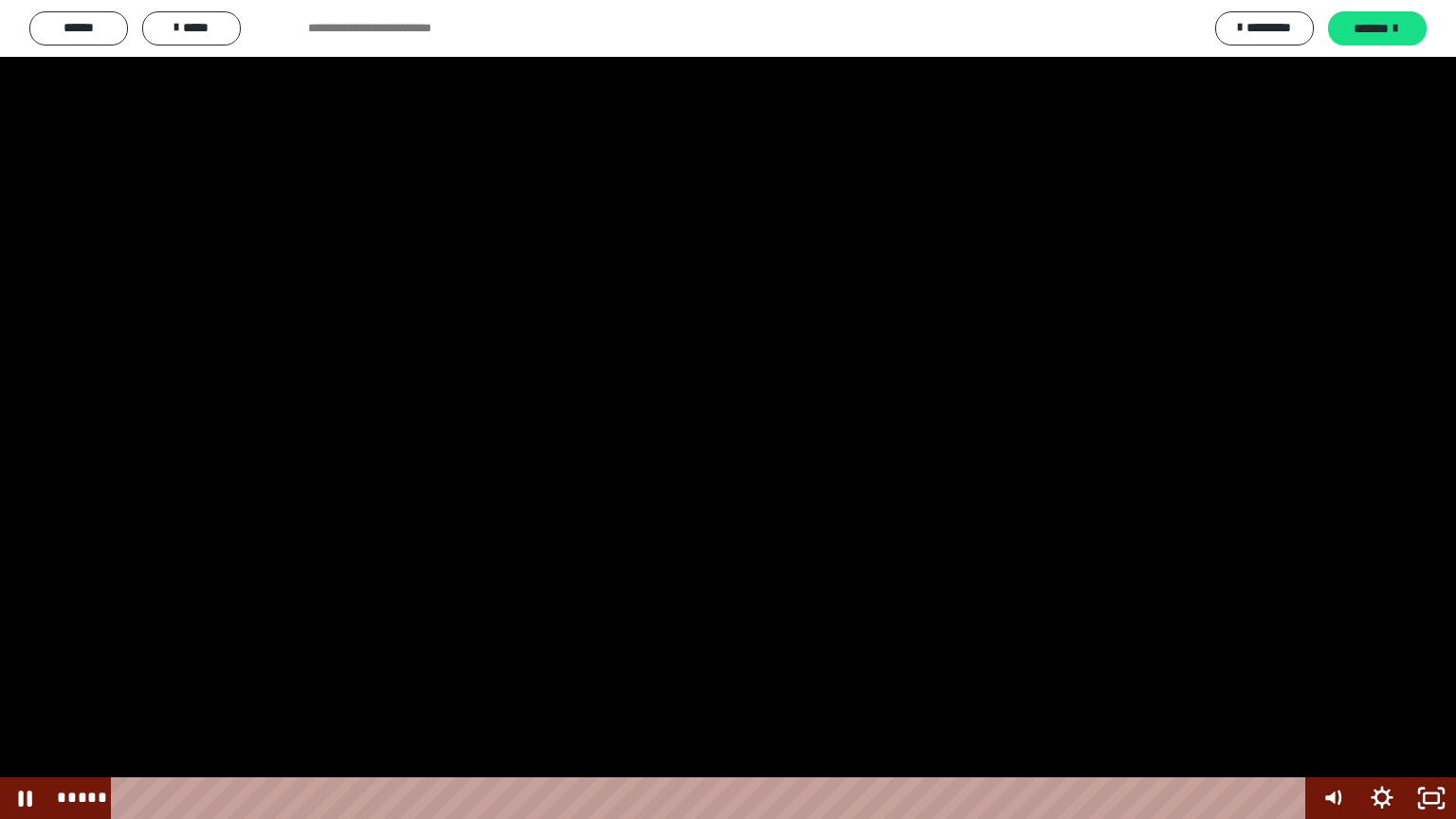 click at bounding box center [728, 410] 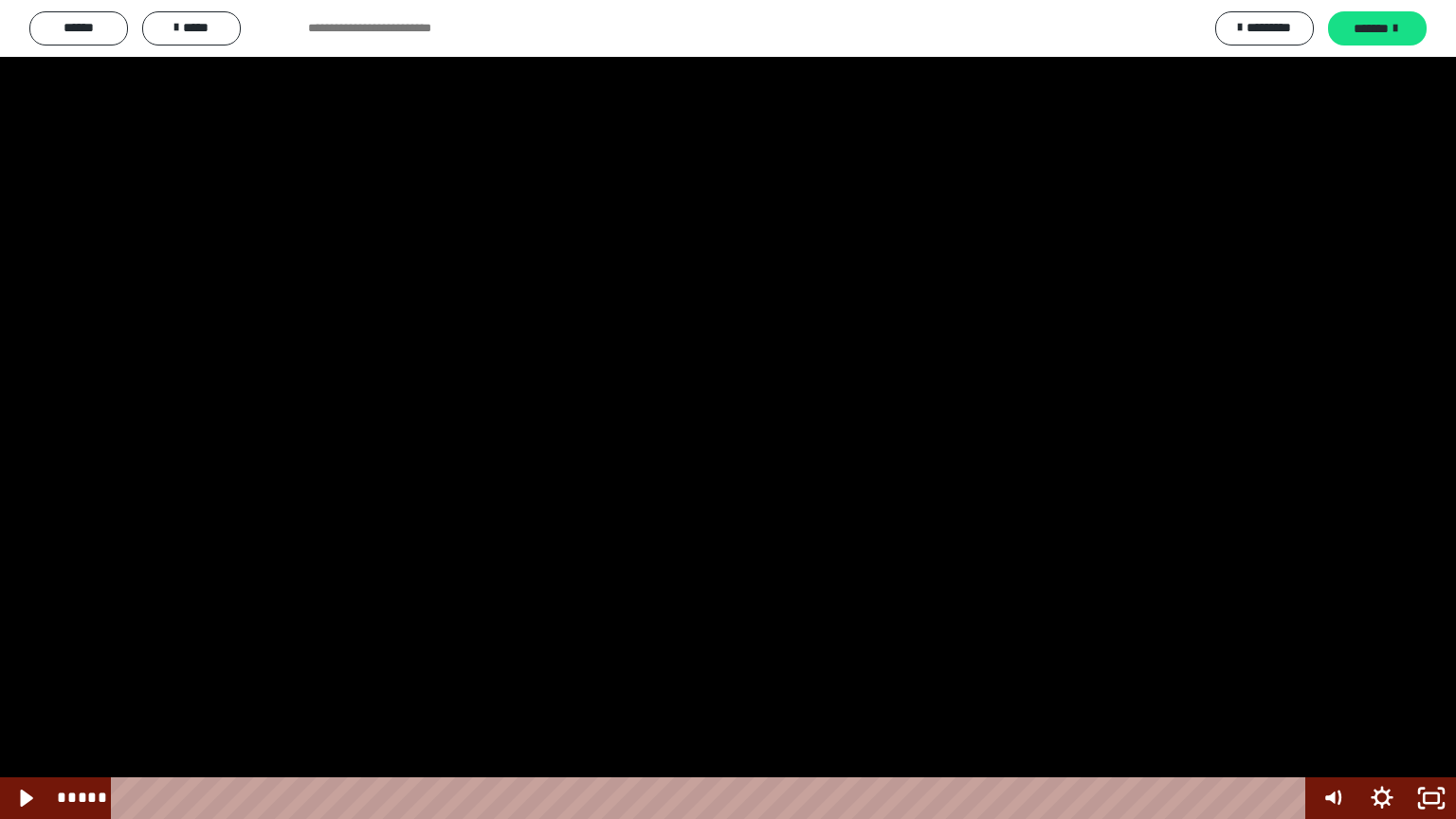 click at bounding box center [728, 410] 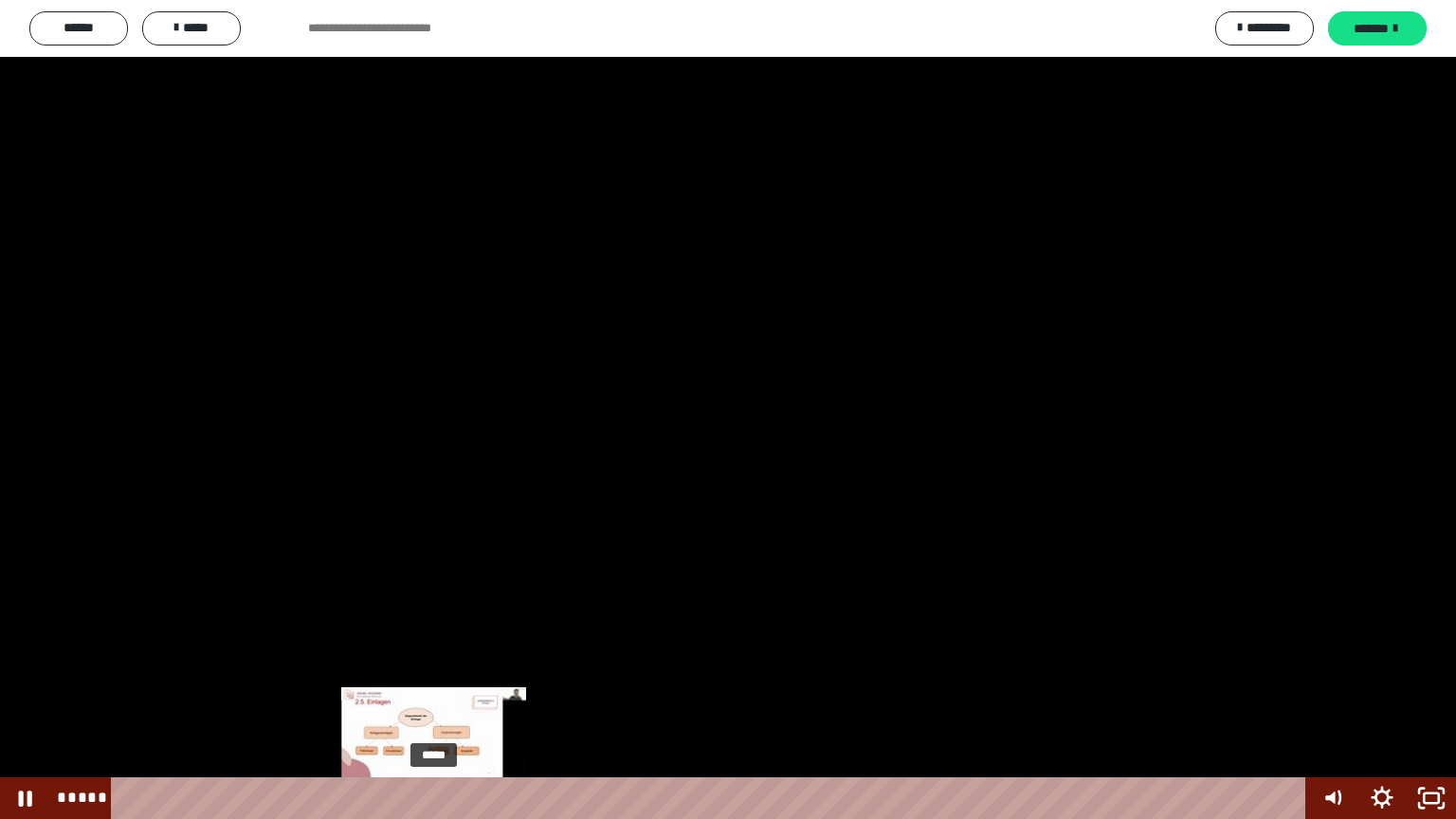 click on "*****" at bounding box center (712, 798) 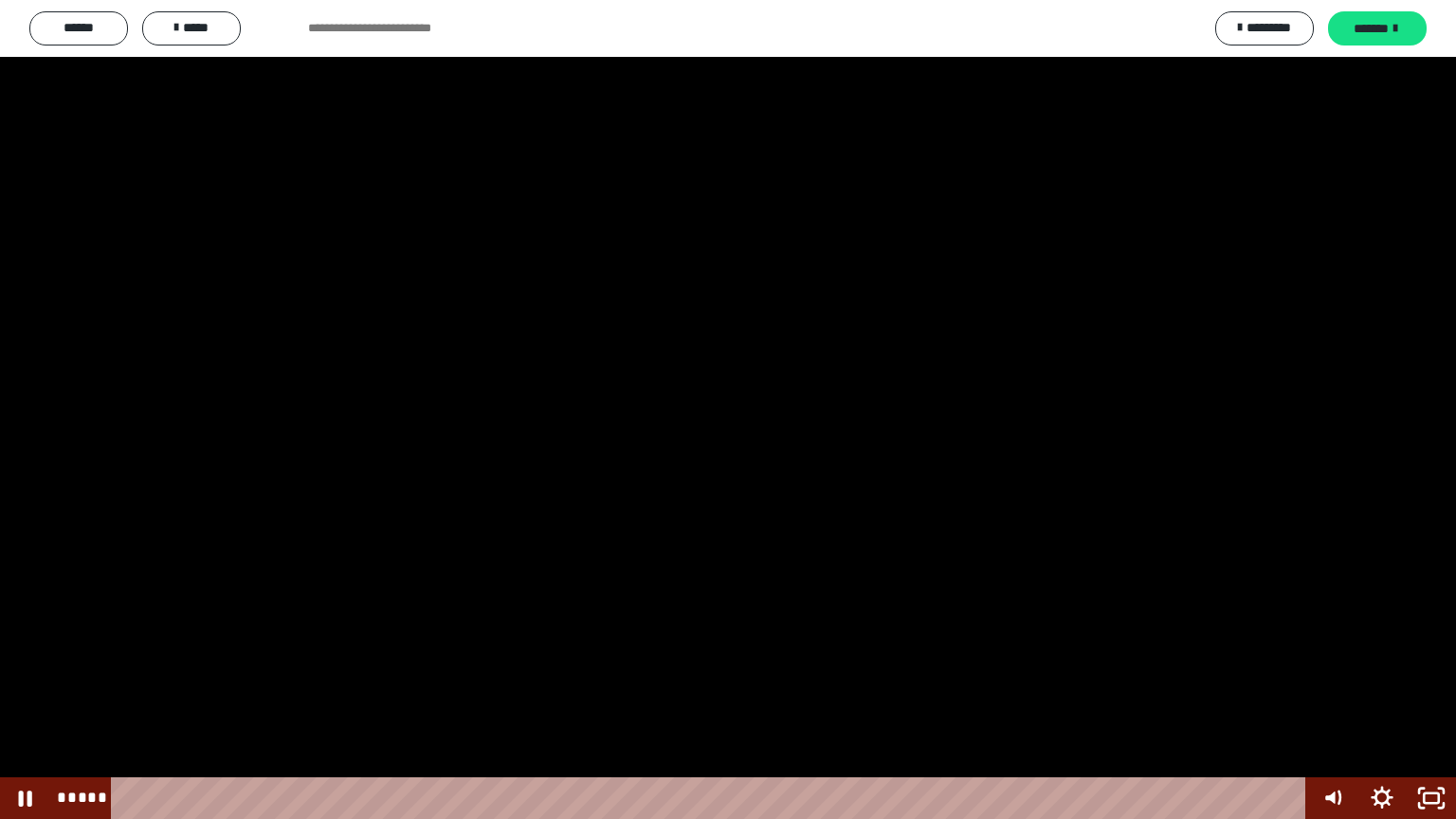 click at bounding box center [728, 410] 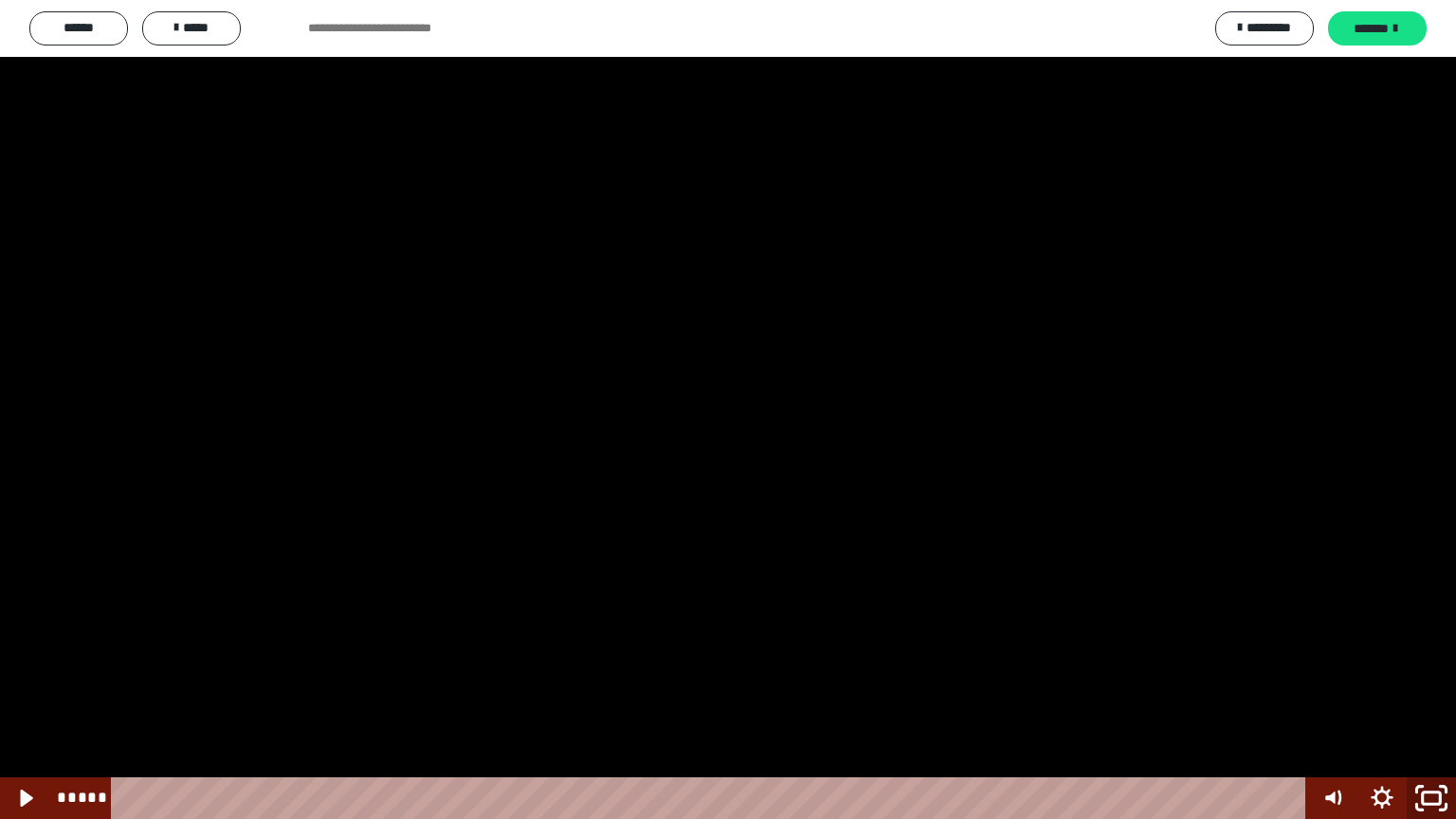 click 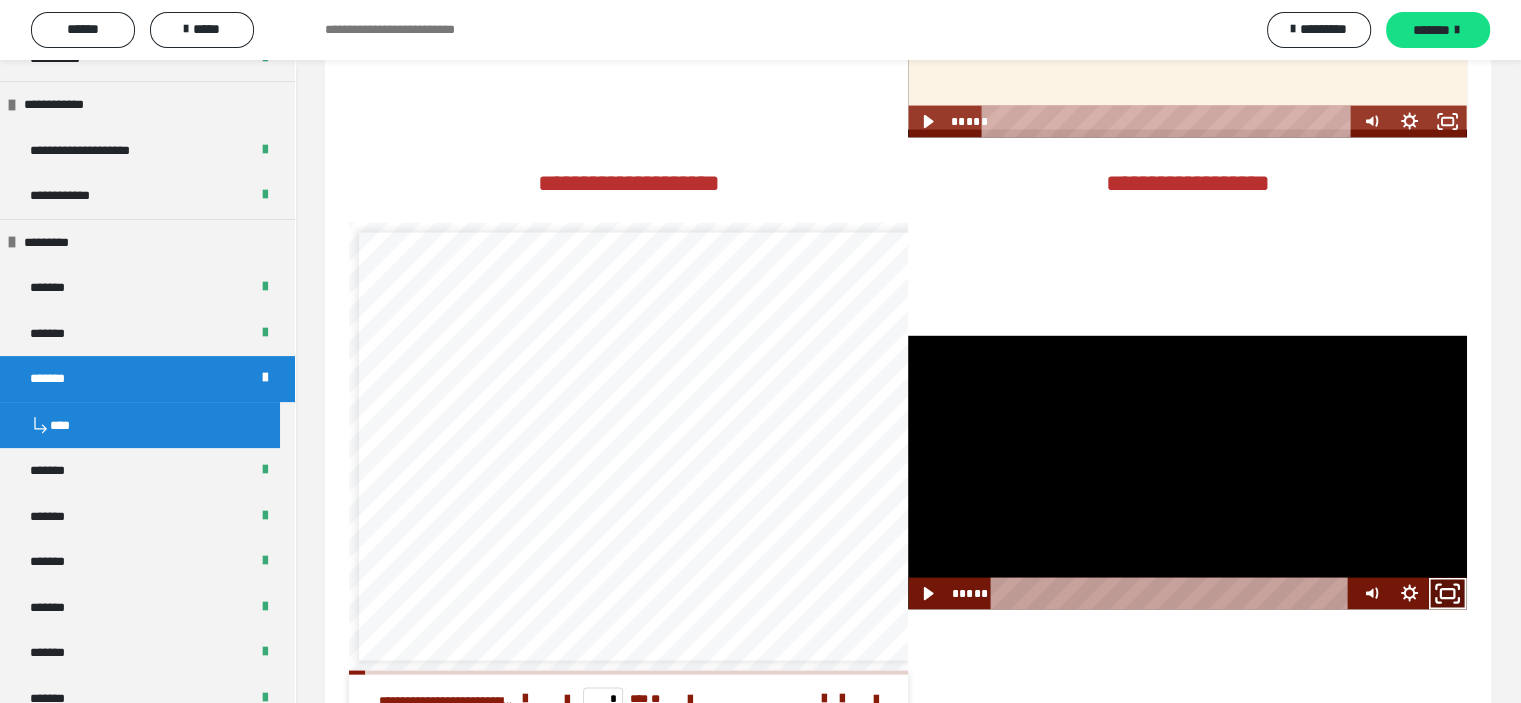 click 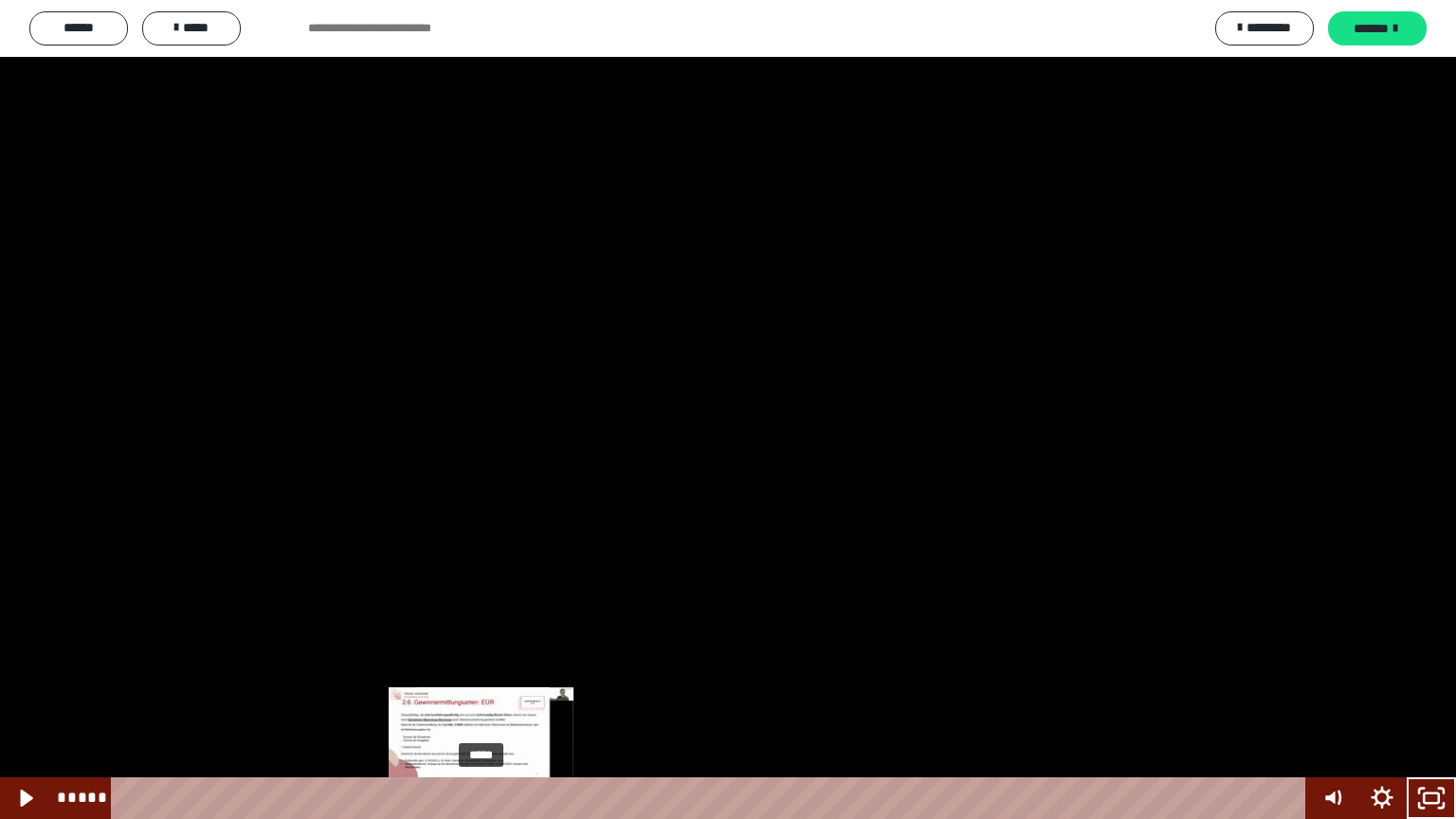 click at bounding box center [484, 798] 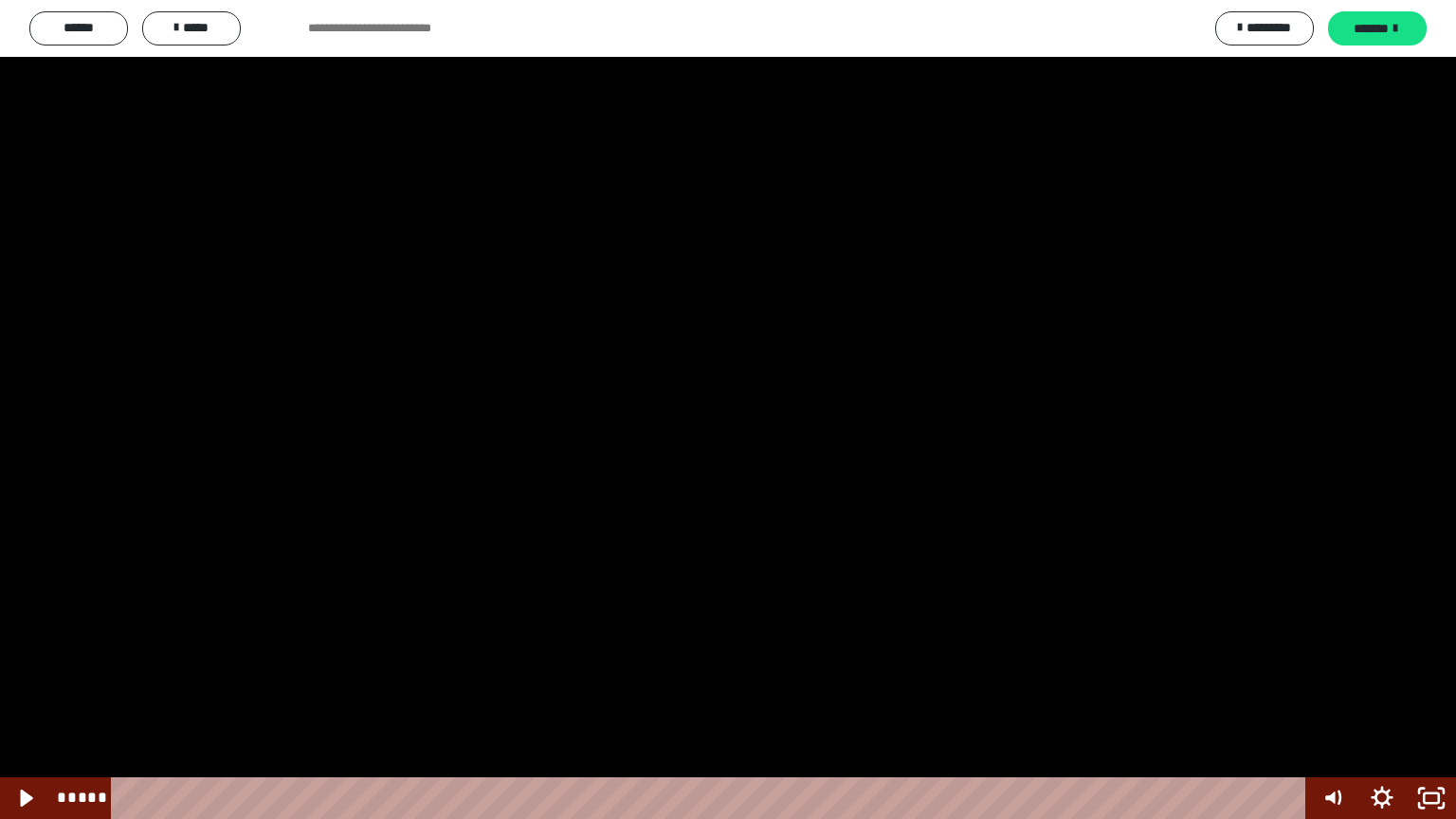 click at bounding box center (728, 410) 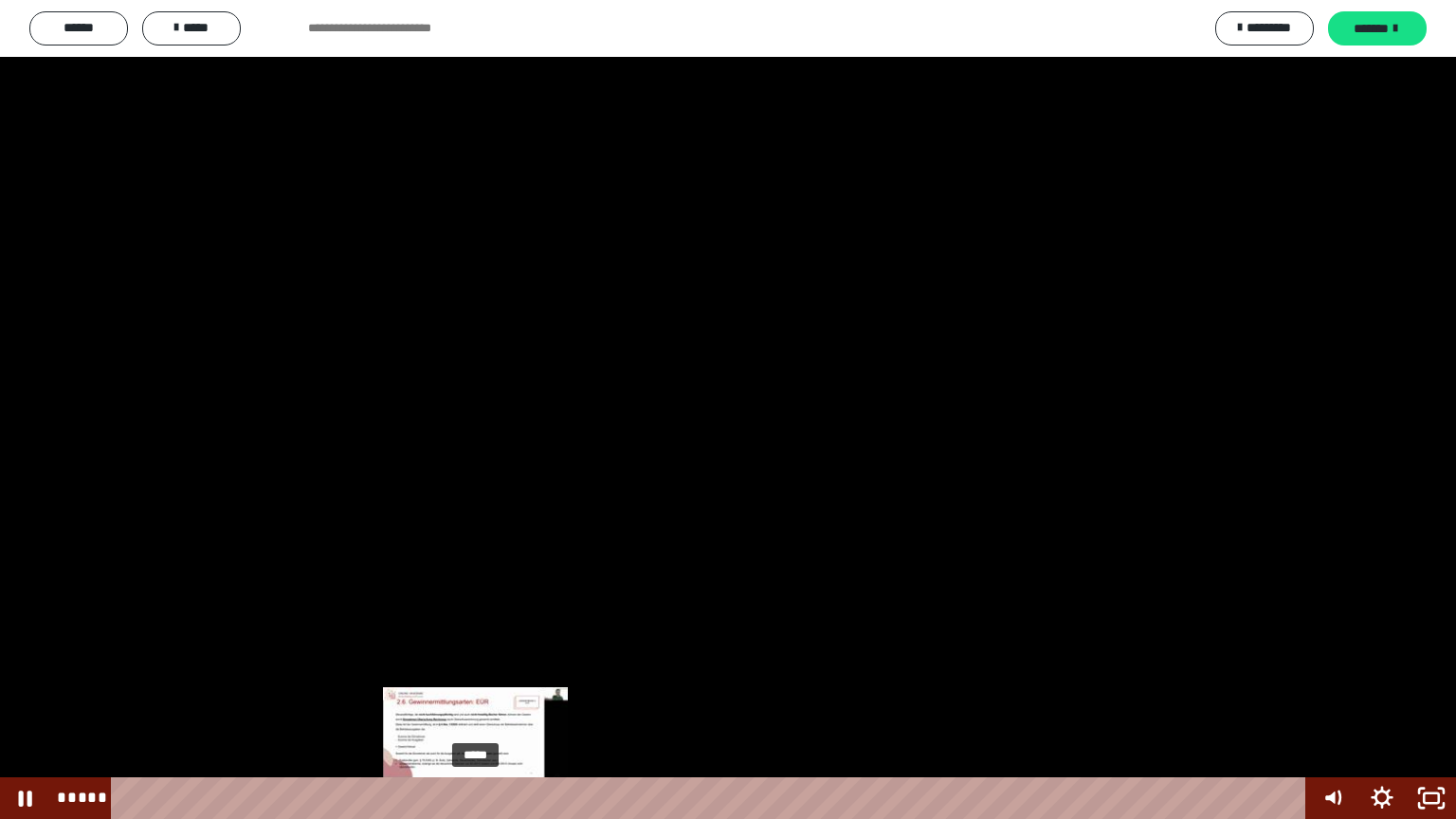 click at bounding box center (482, 798) 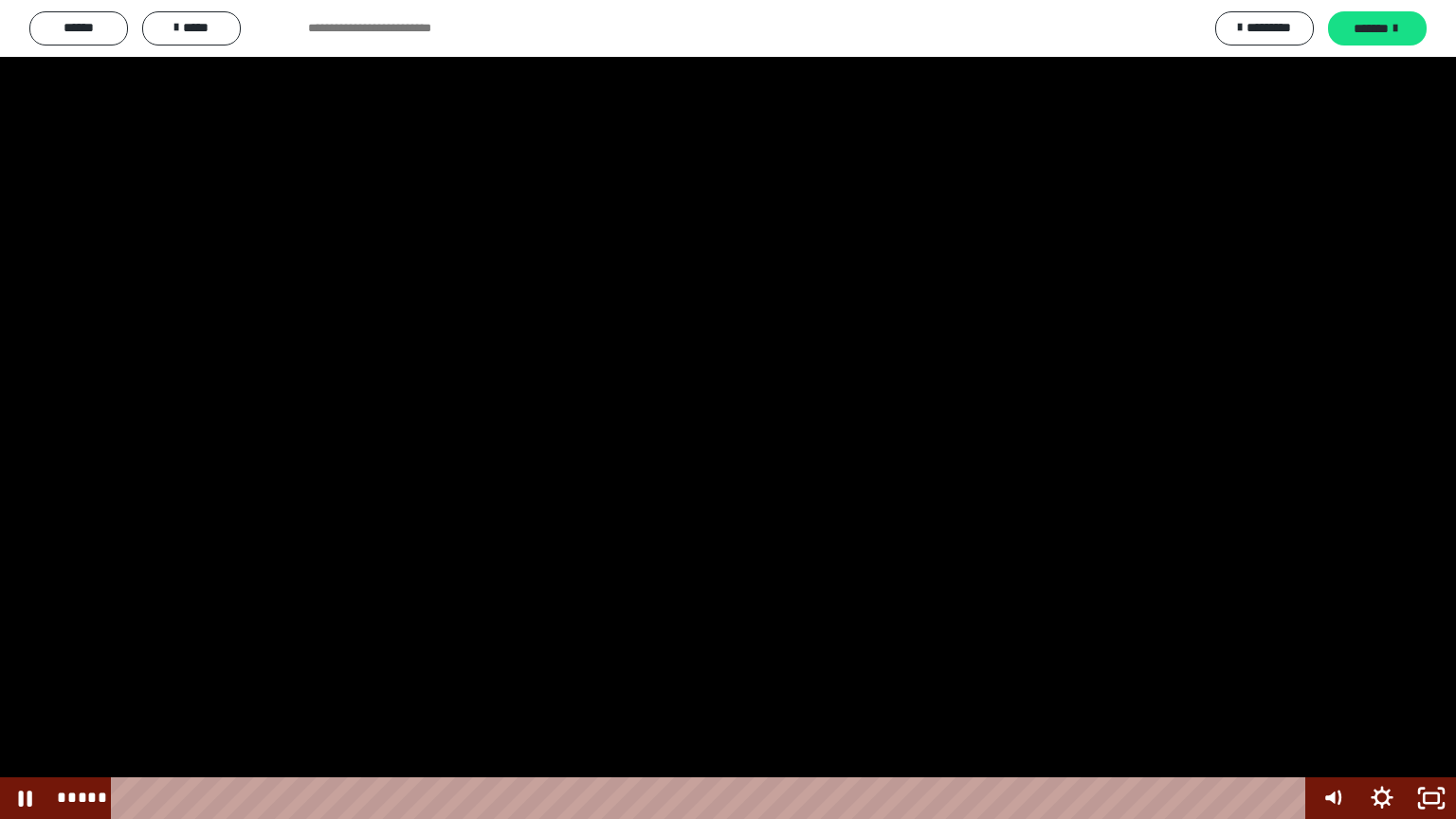 click at bounding box center [728, 410] 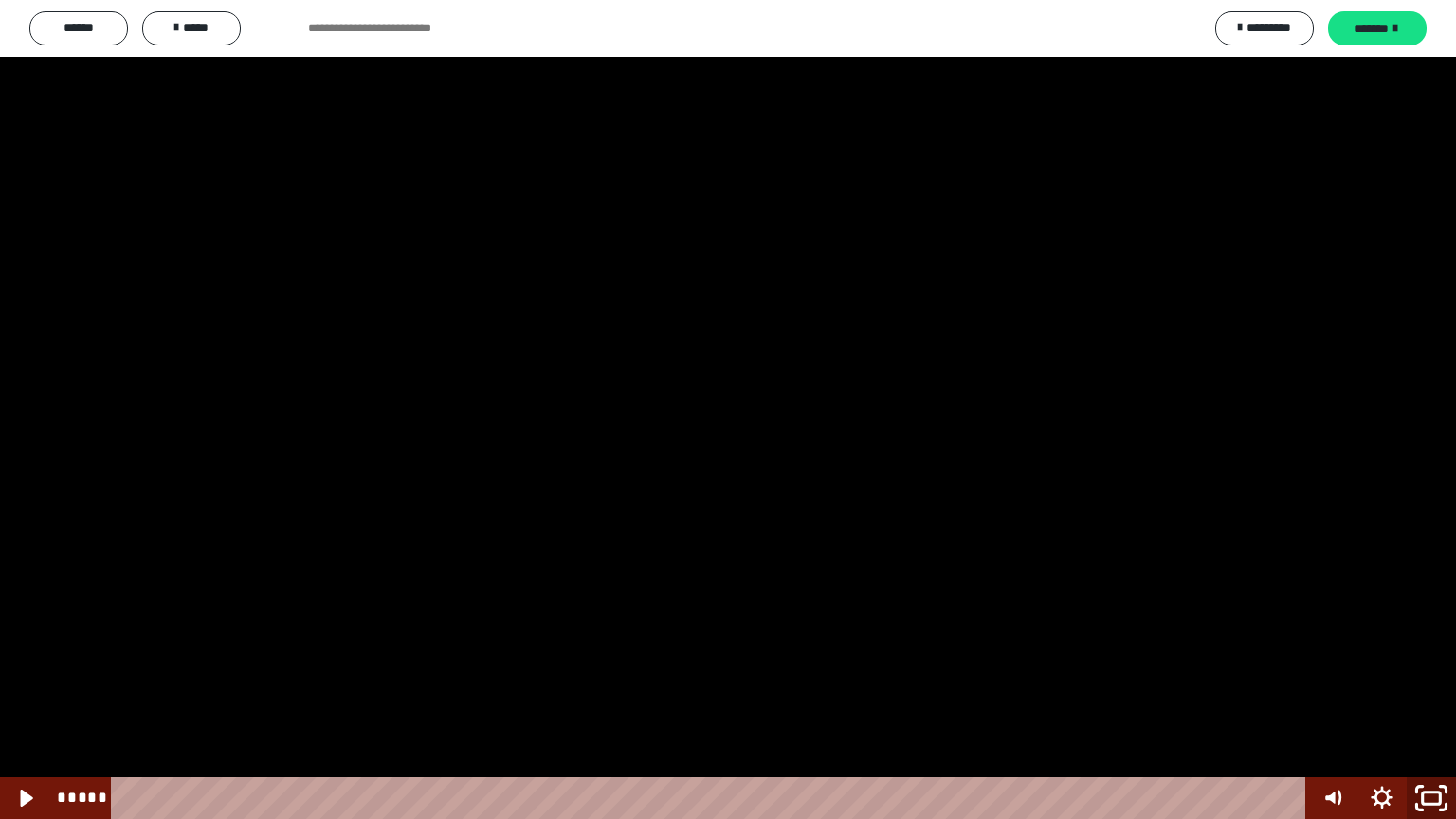 click 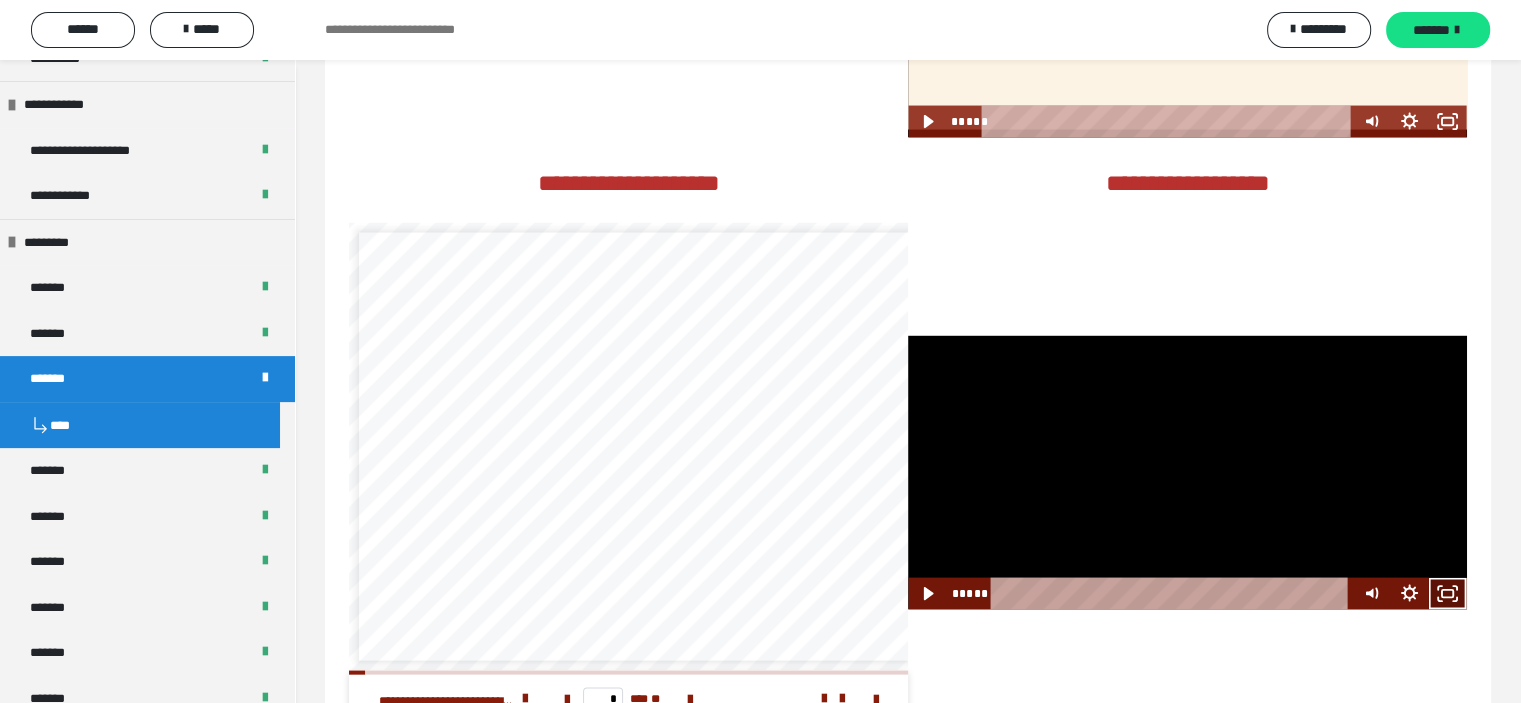 click 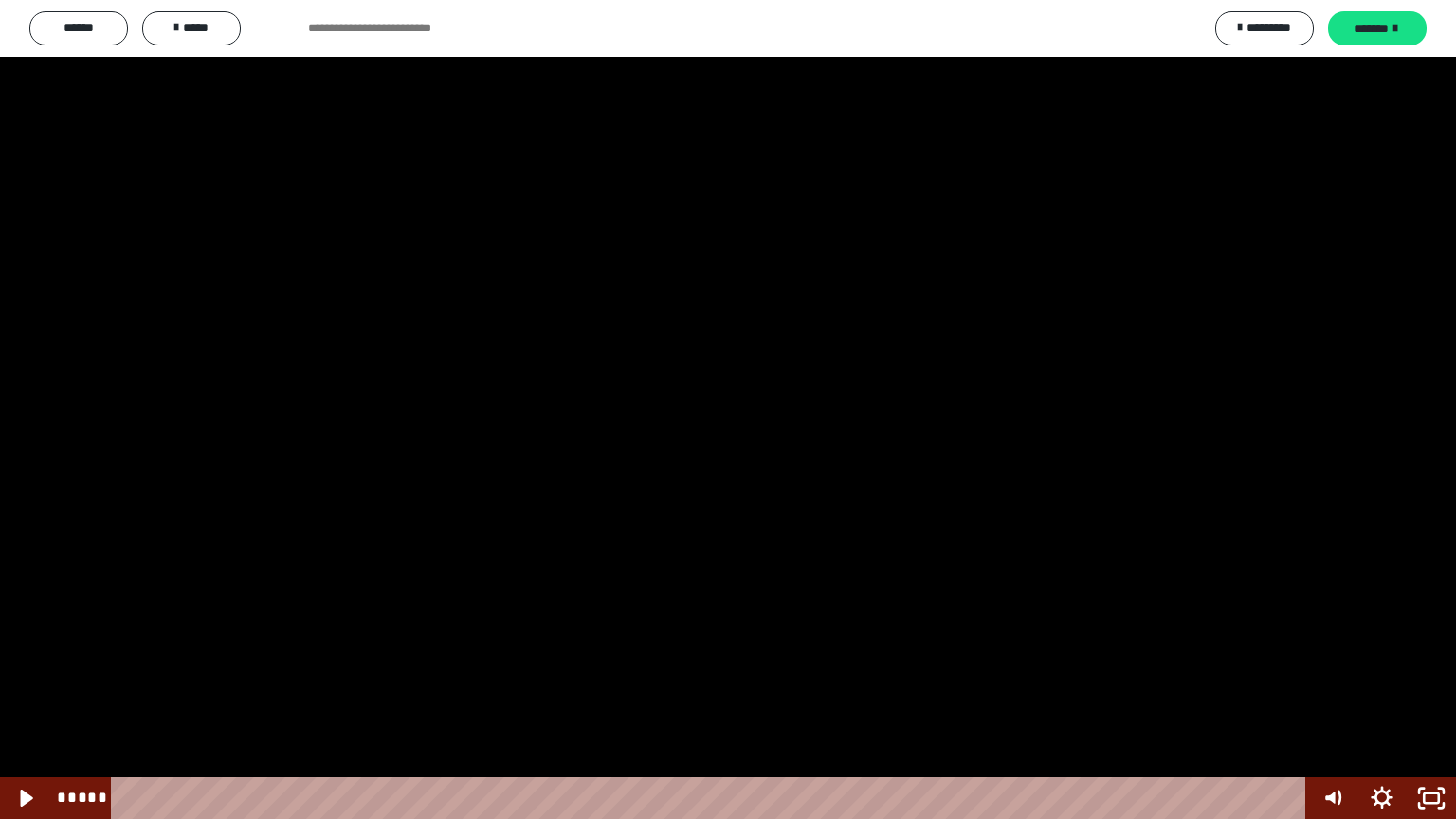 click at bounding box center [728, 410] 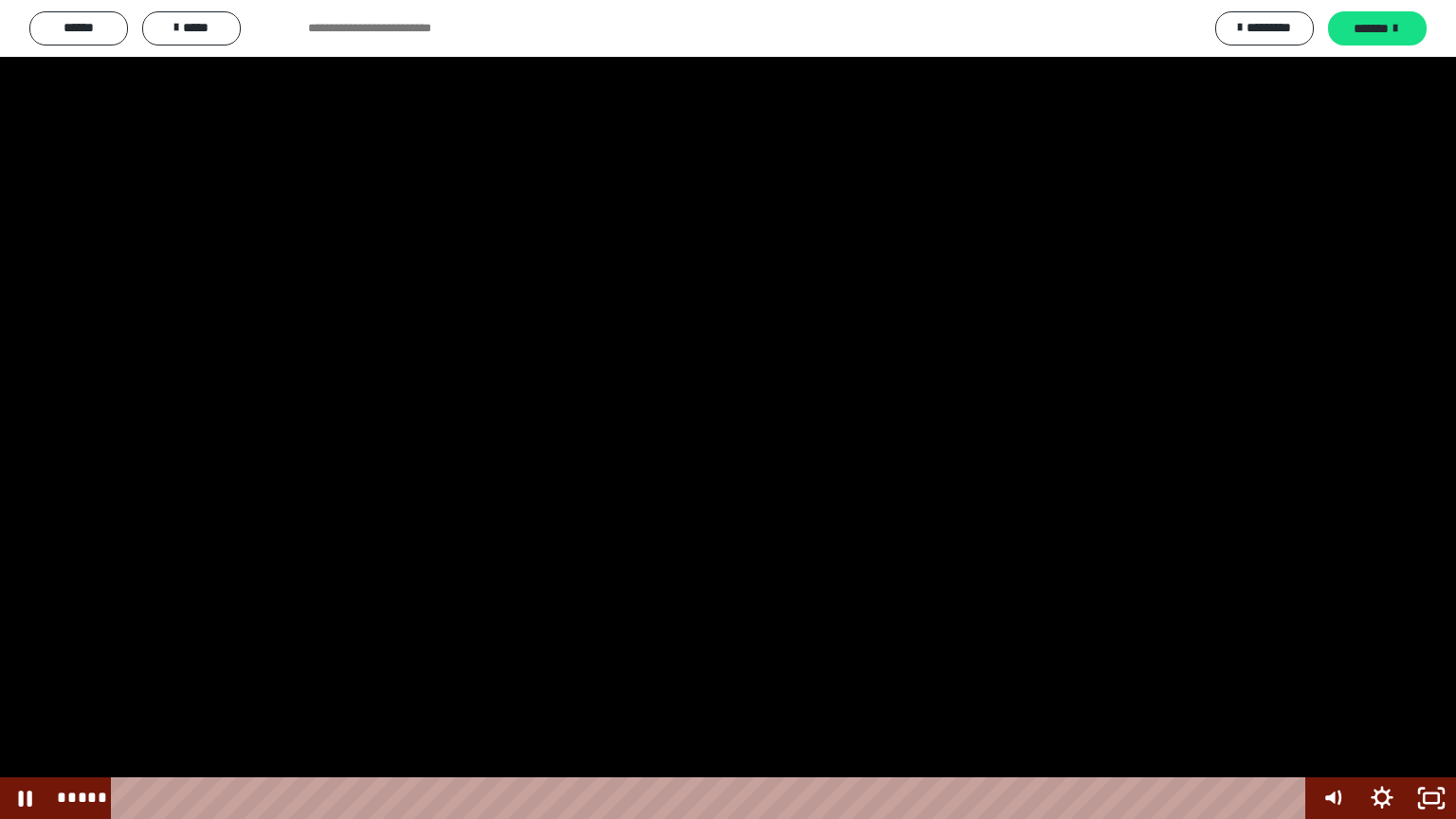 click at bounding box center (728, 410) 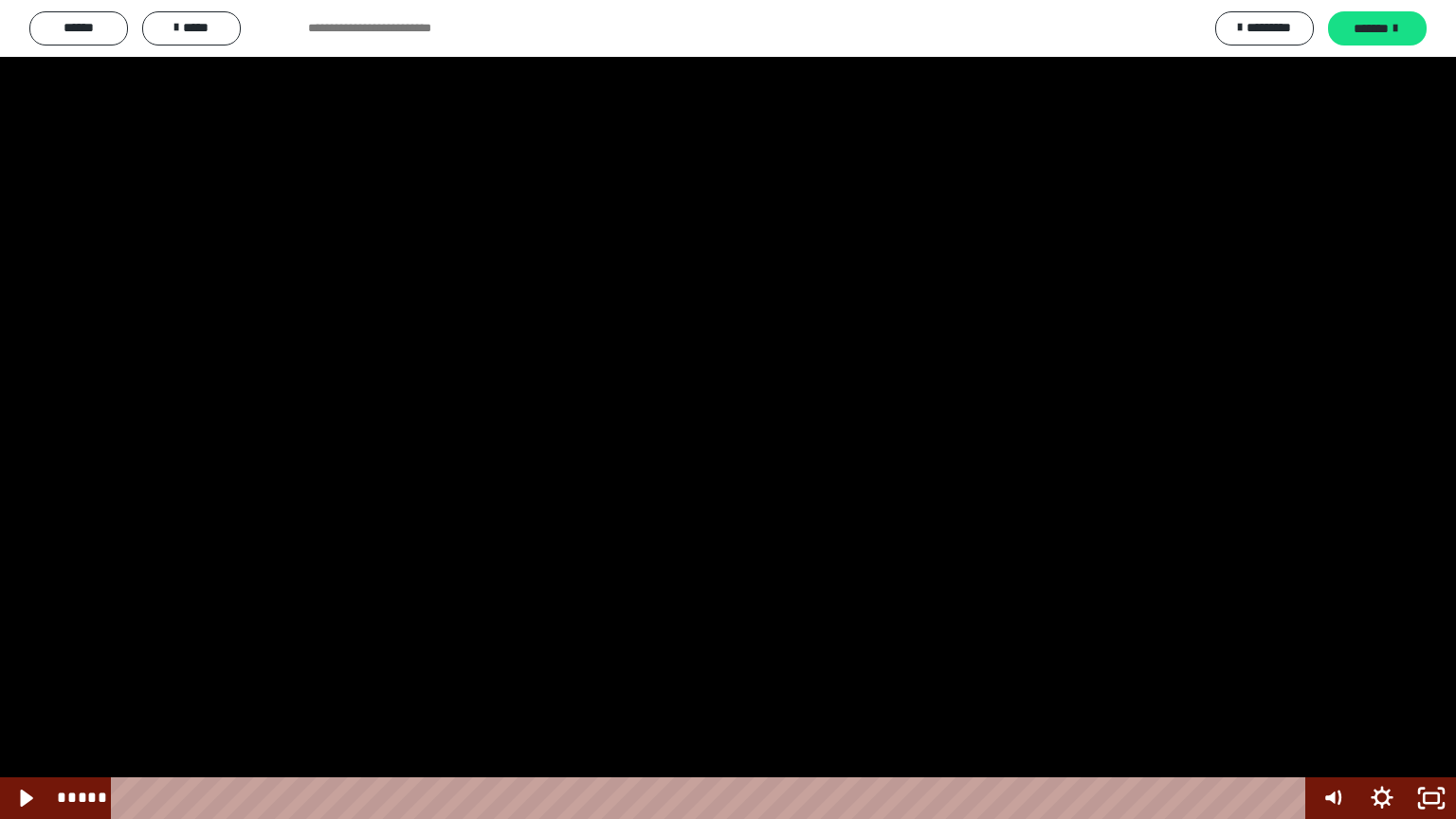 click at bounding box center [728, 410] 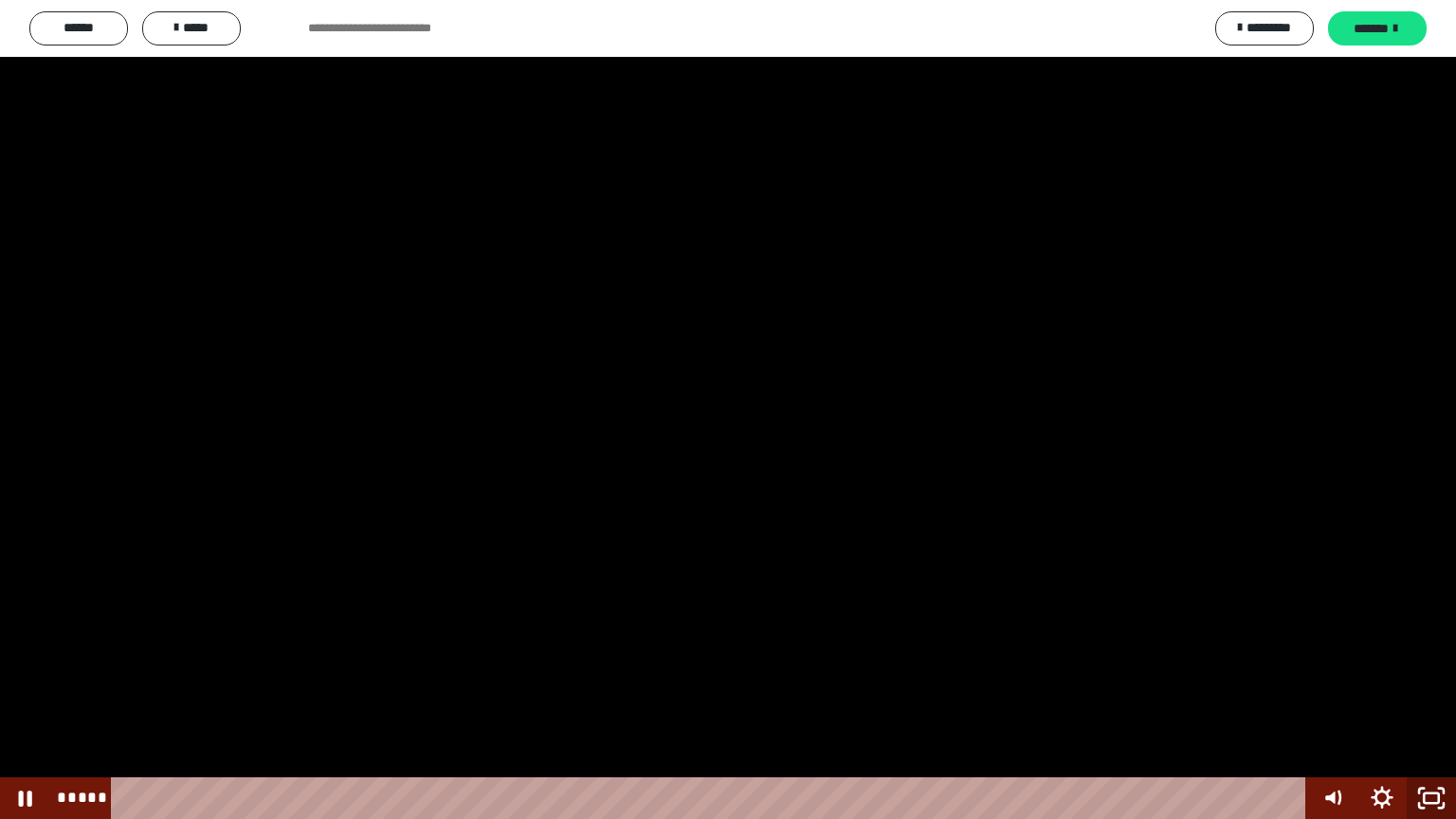 click 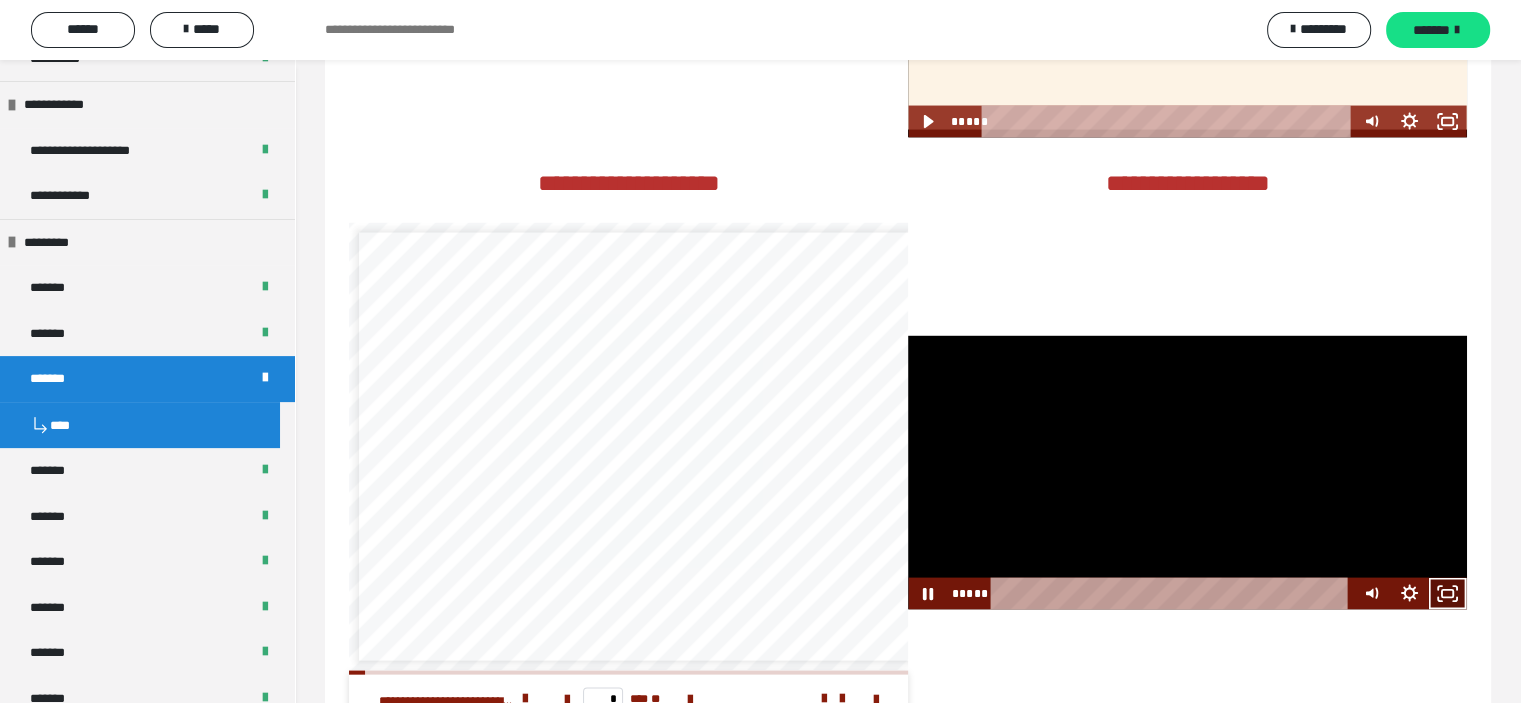 click 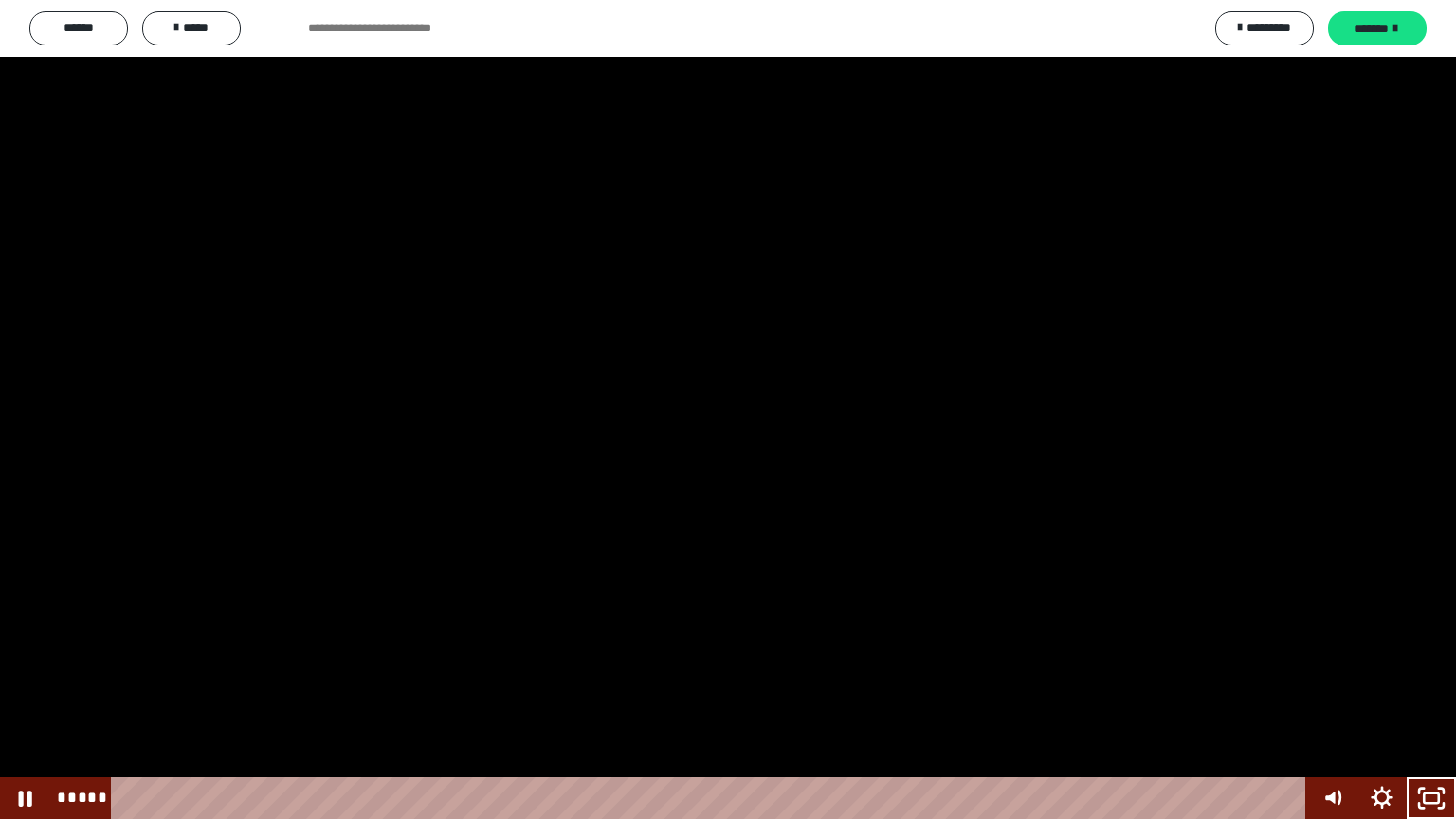 click at bounding box center [728, 410] 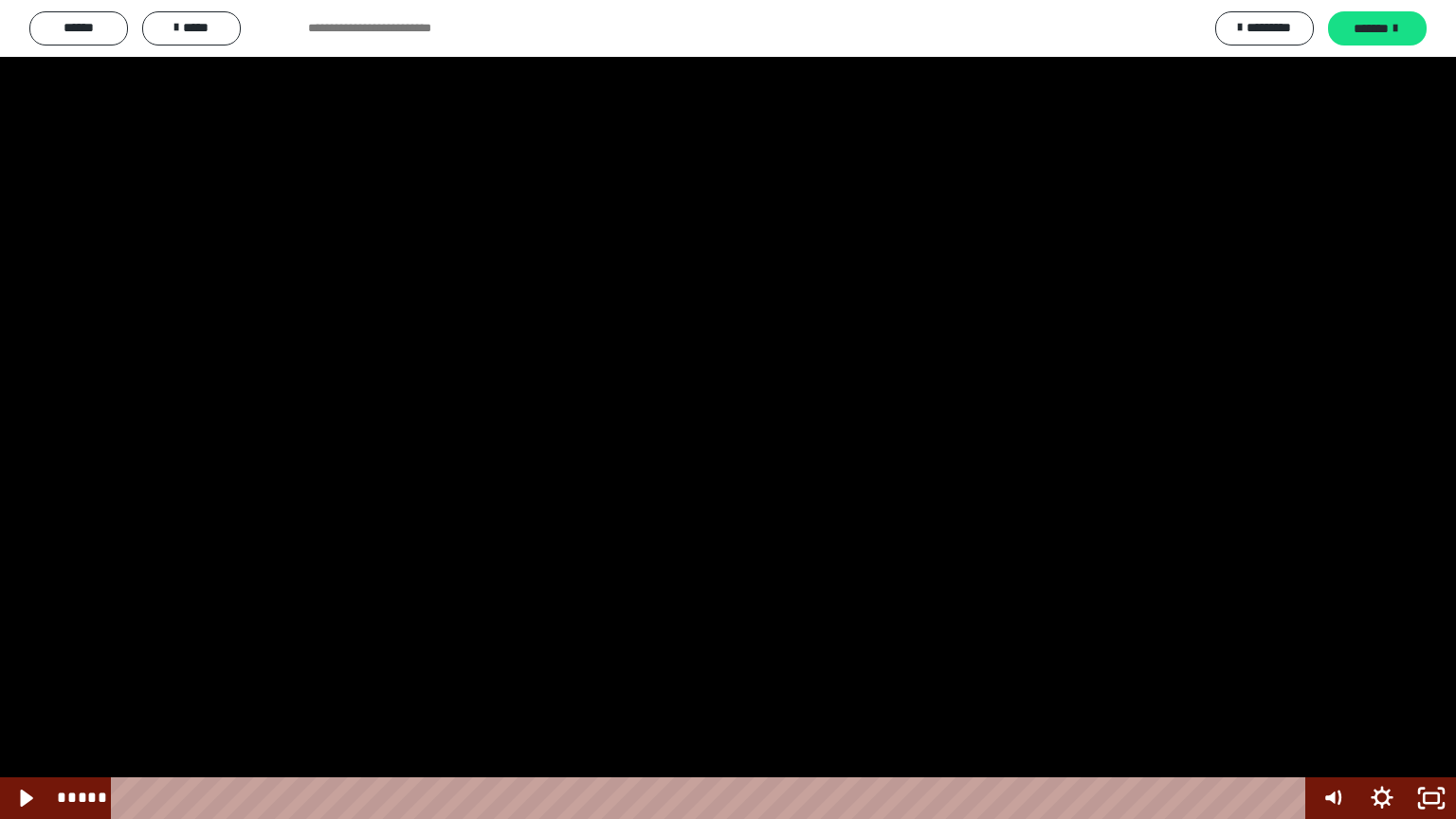 click at bounding box center [728, 410] 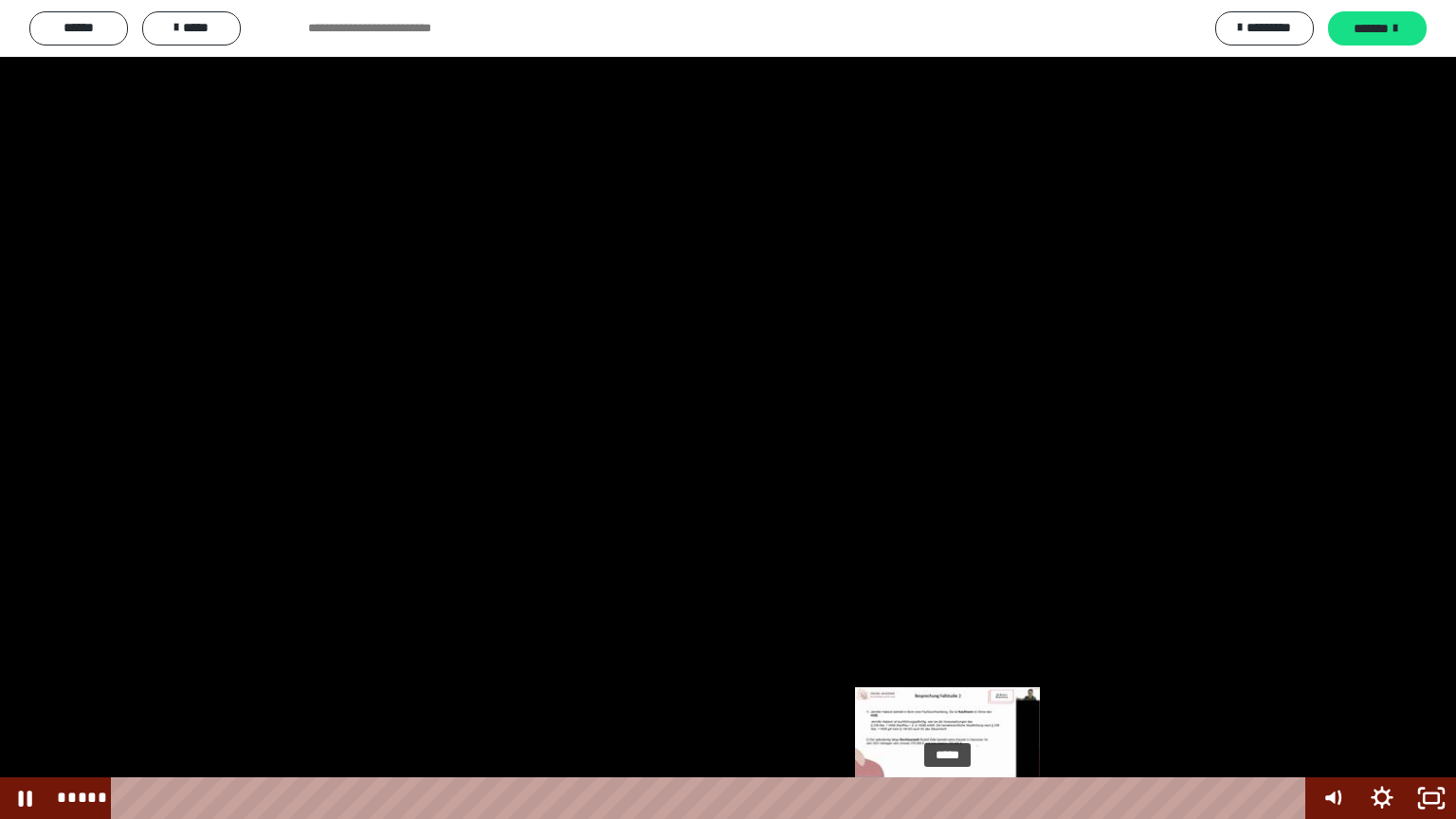 click on "*****" at bounding box center [712, 798] 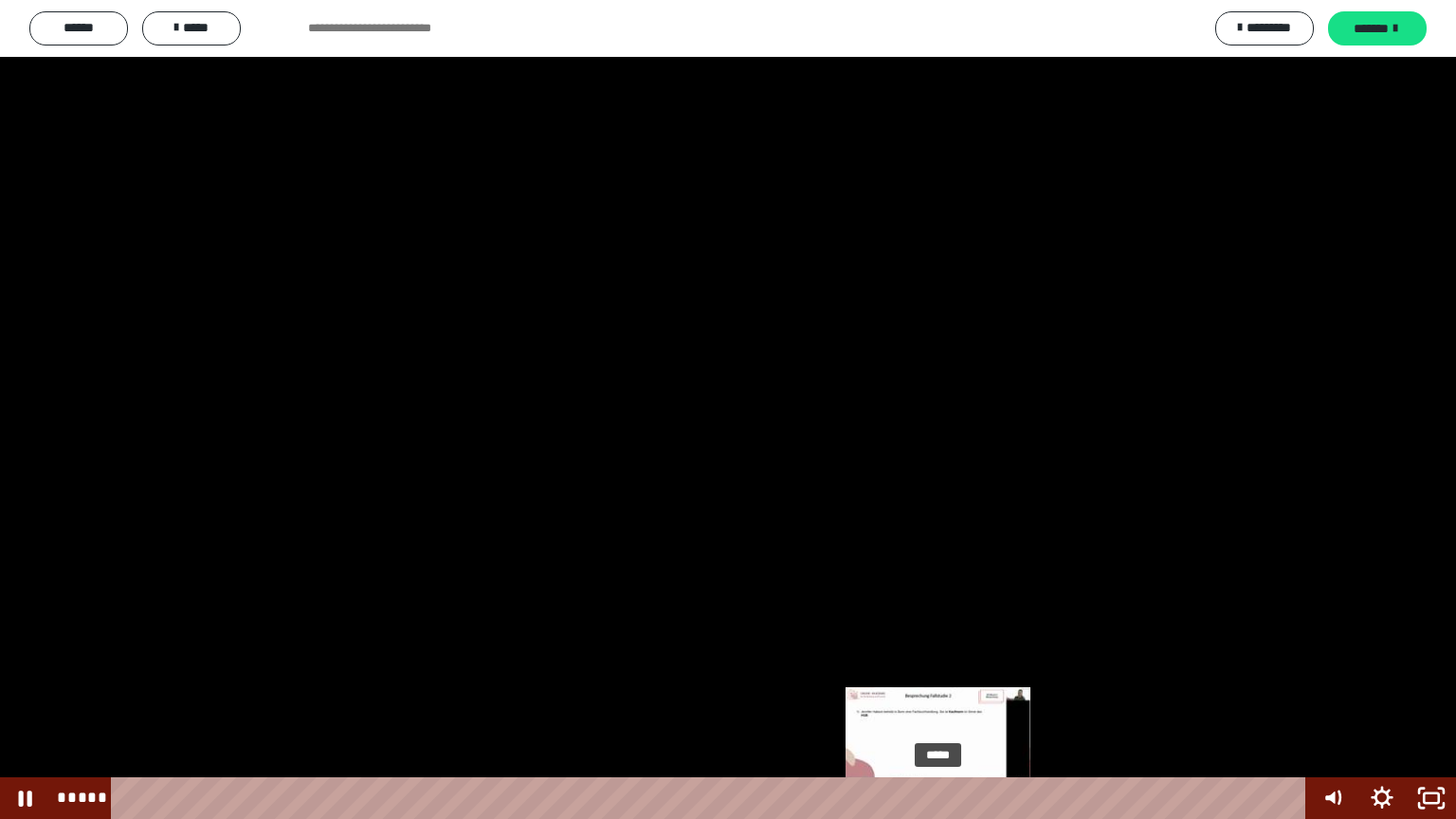 click on "*****" at bounding box center [712, 798] 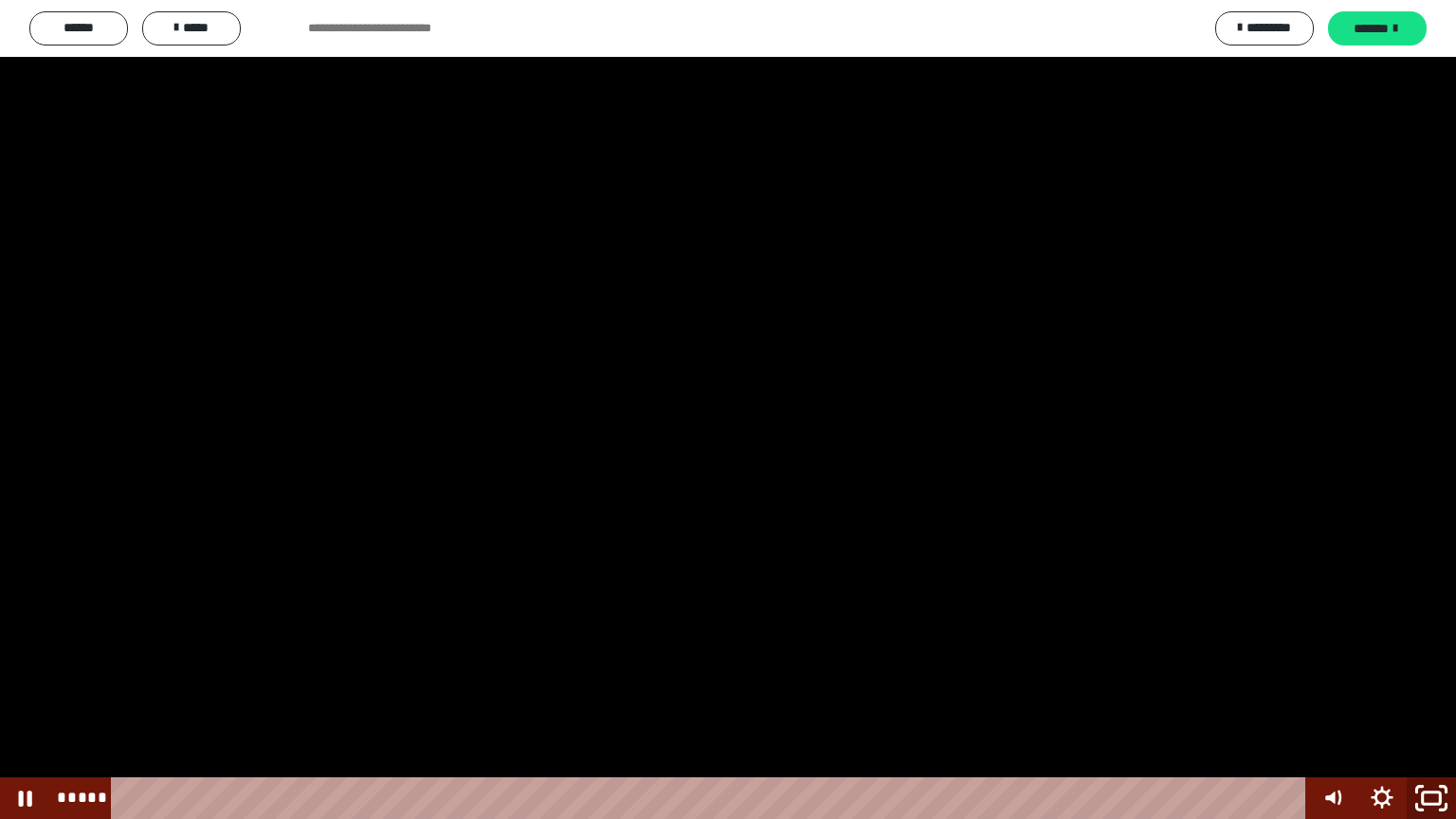 click 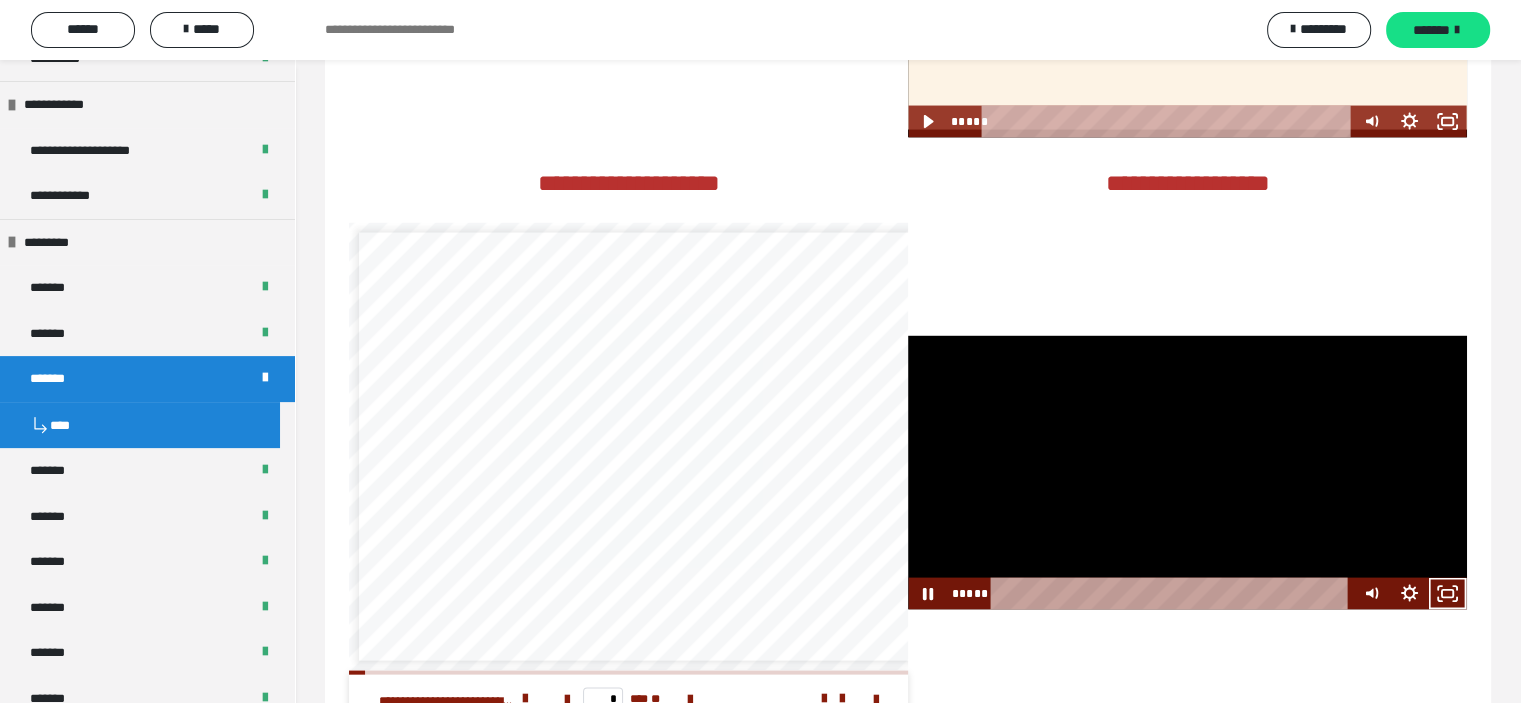 scroll, scrollTop: 4104, scrollLeft: 0, axis: vertical 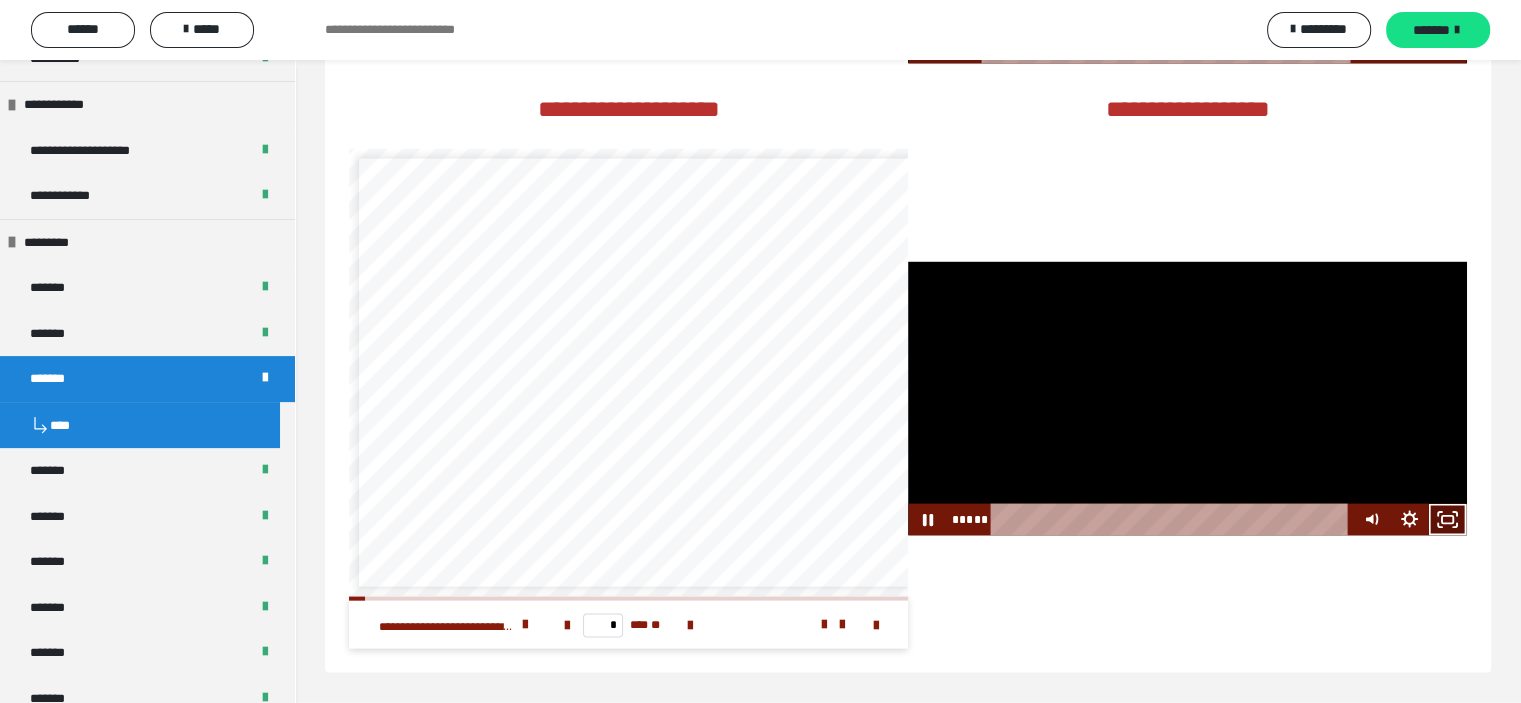 click 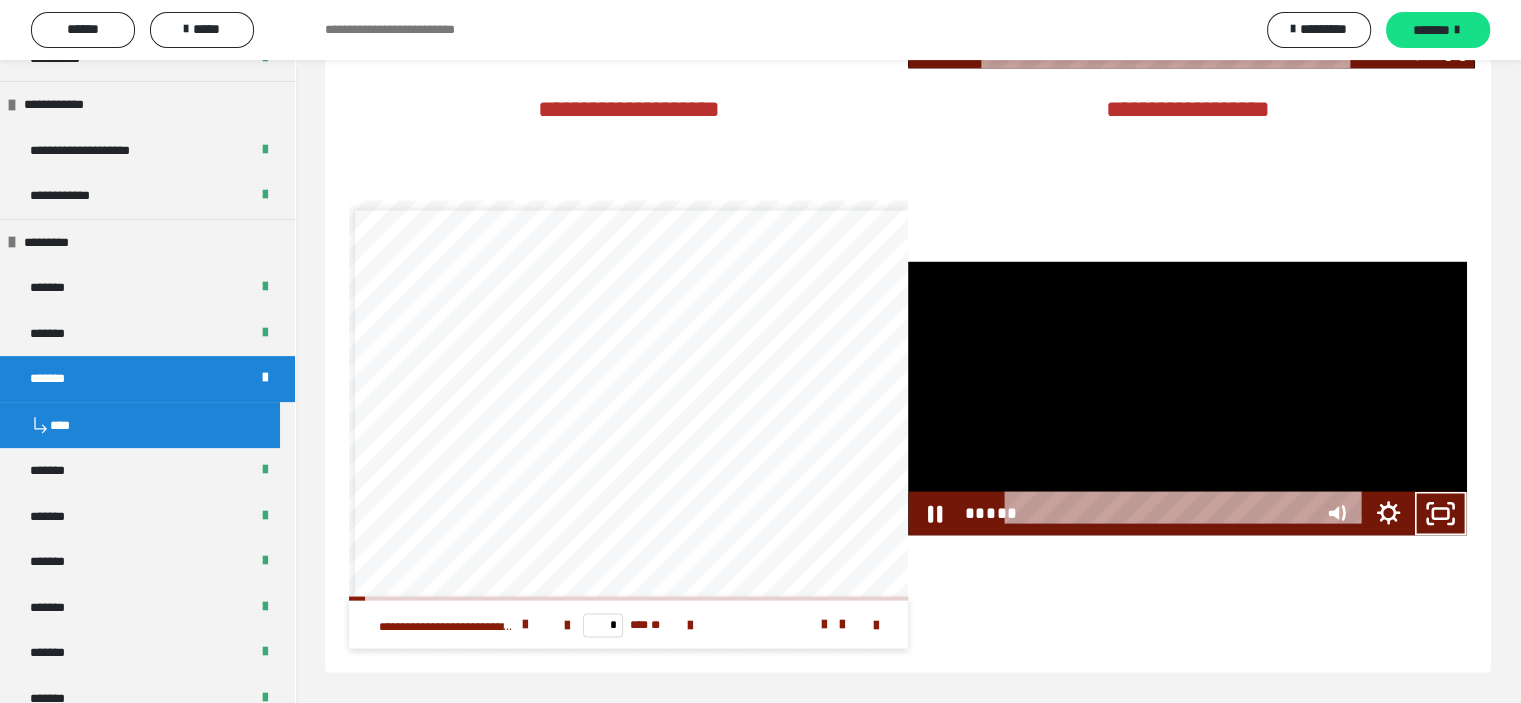 scroll, scrollTop: 4004, scrollLeft: 0, axis: vertical 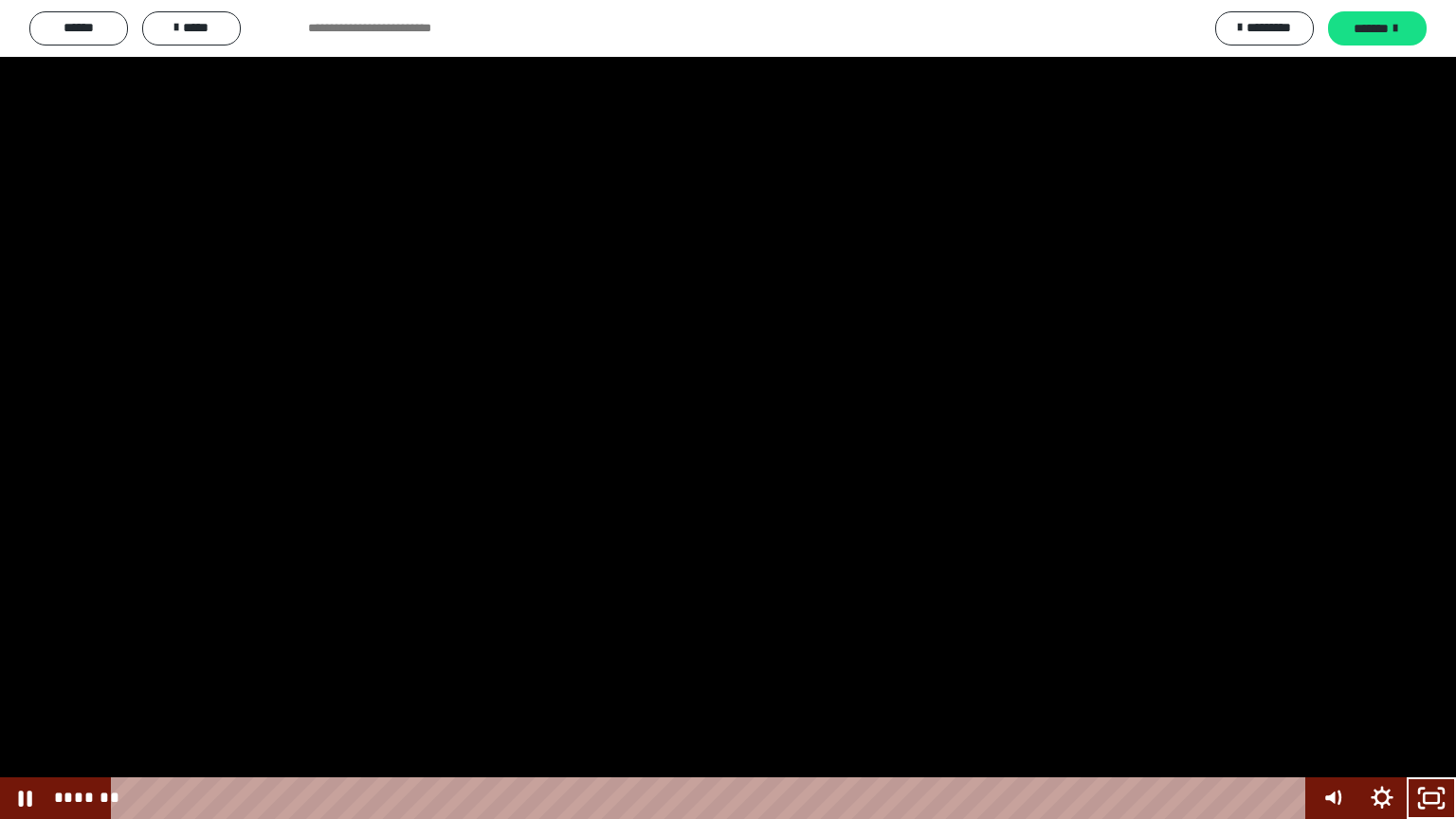 click at bounding box center (728, 410) 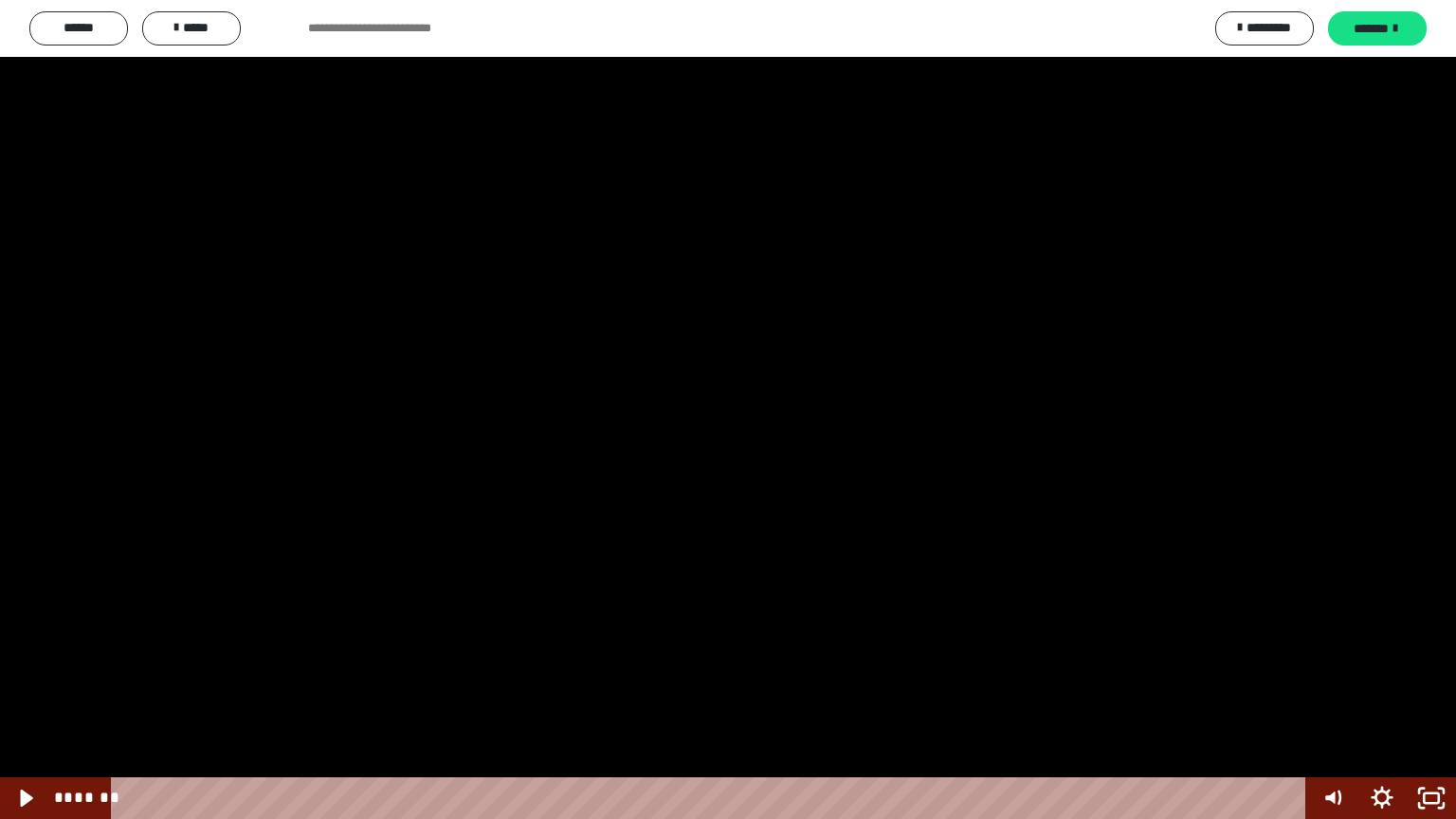 click at bounding box center [728, 410] 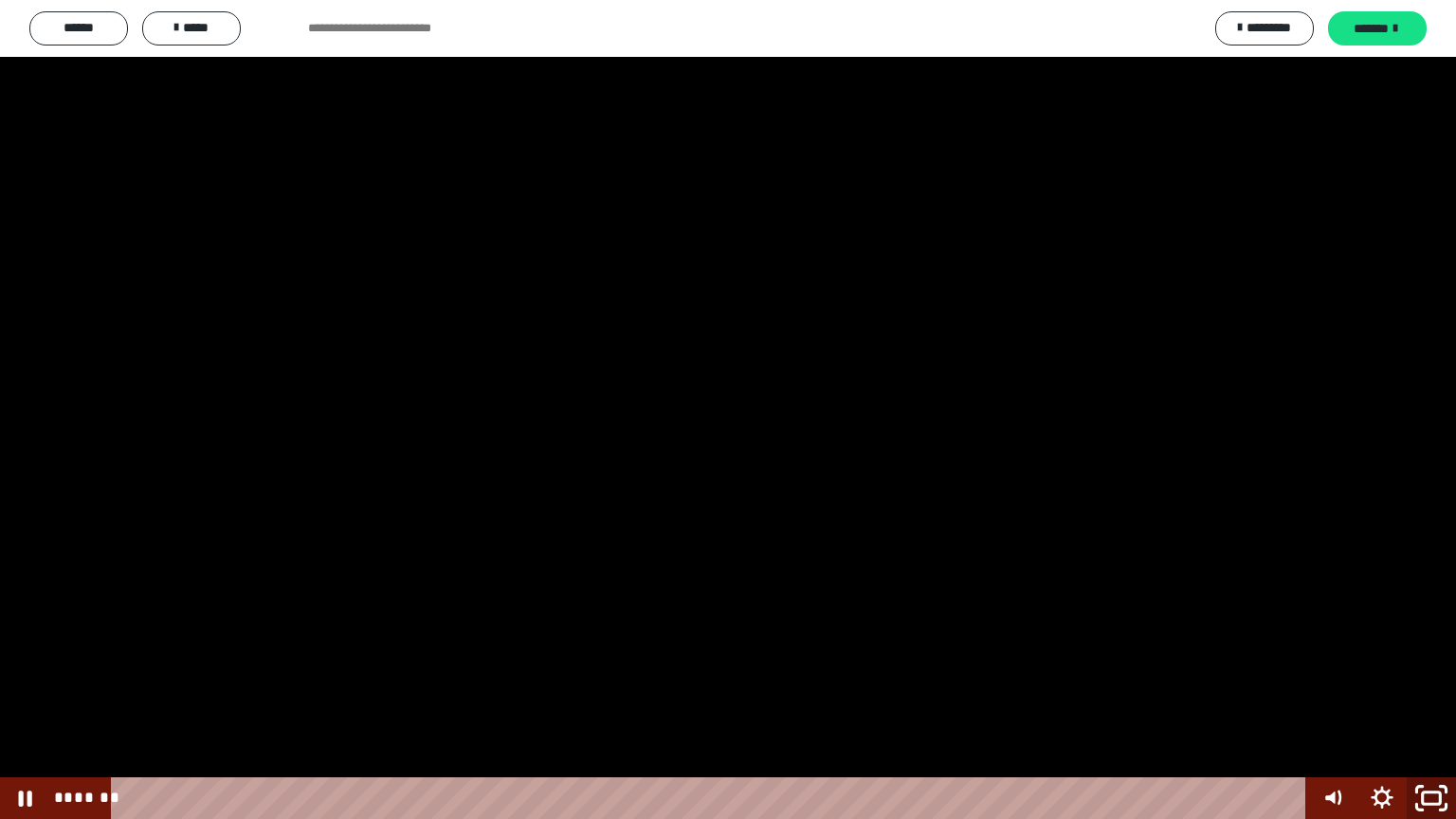 click 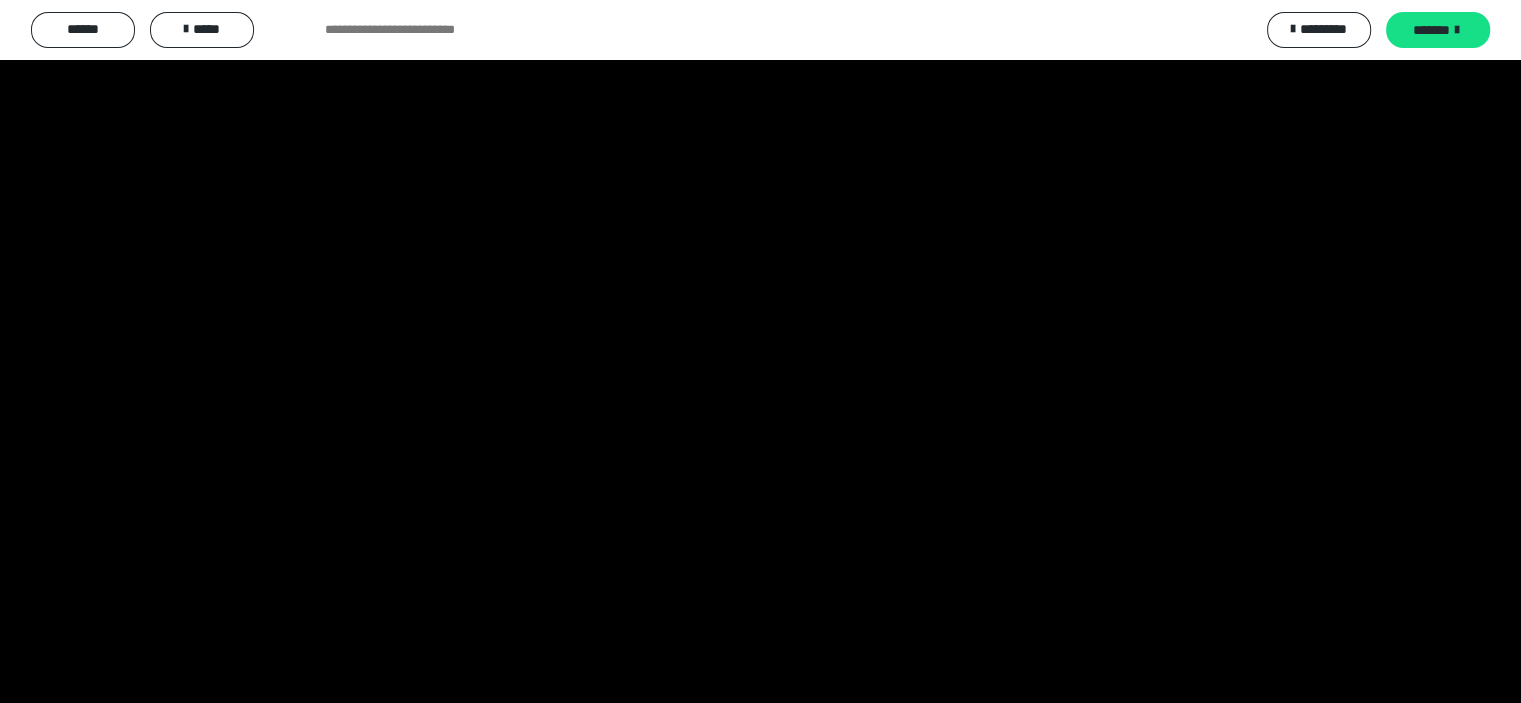 scroll, scrollTop: 0, scrollLeft: 0, axis: both 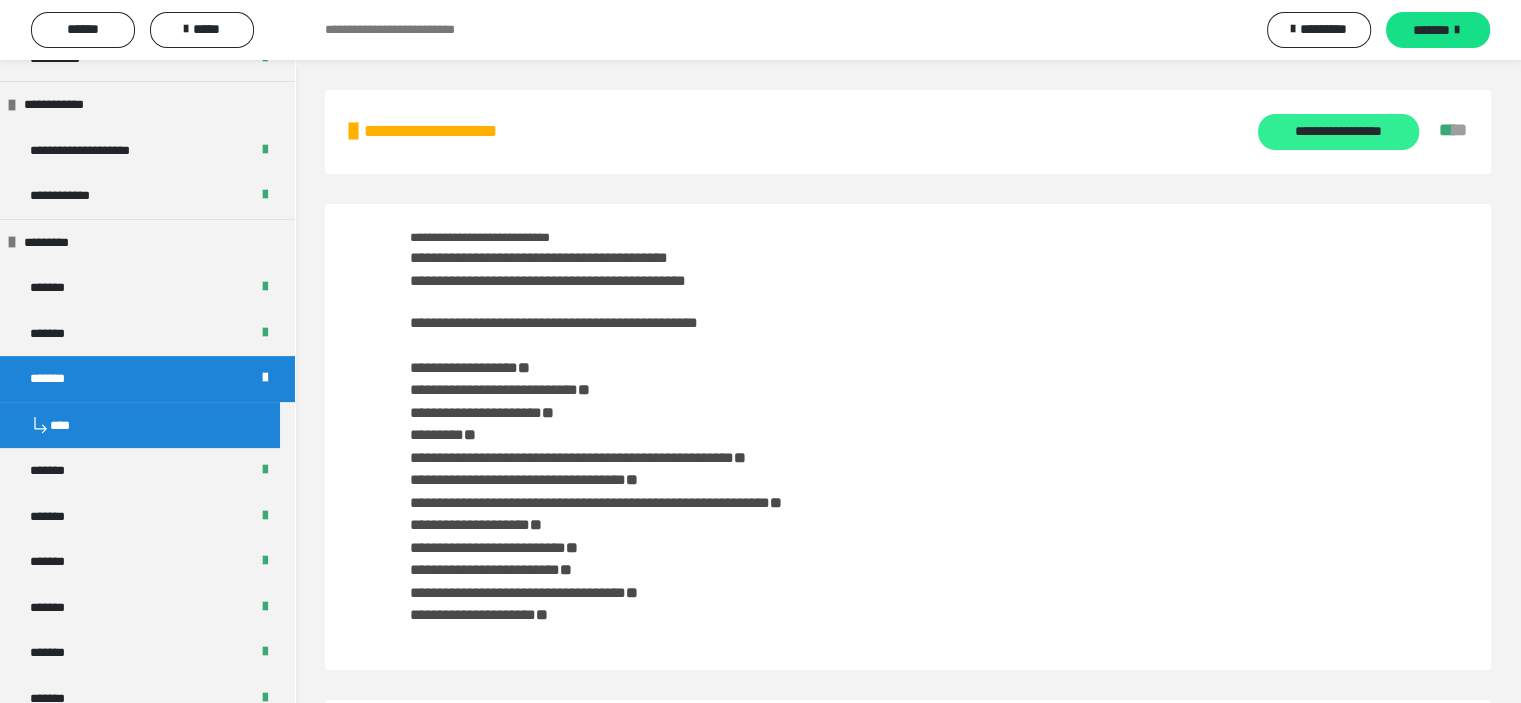 click on "**********" at bounding box center (1338, 132) 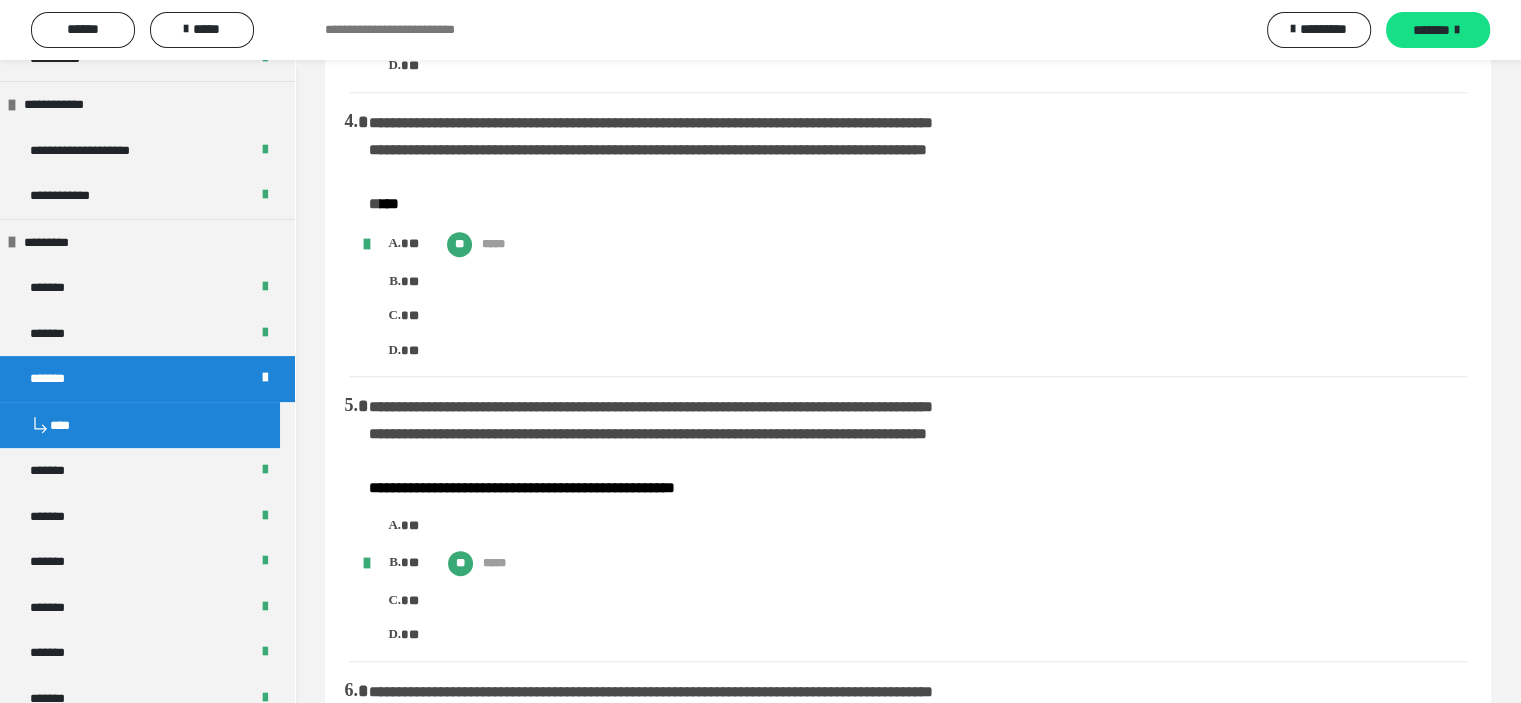 scroll, scrollTop: 900, scrollLeft: 0, axis: vertical 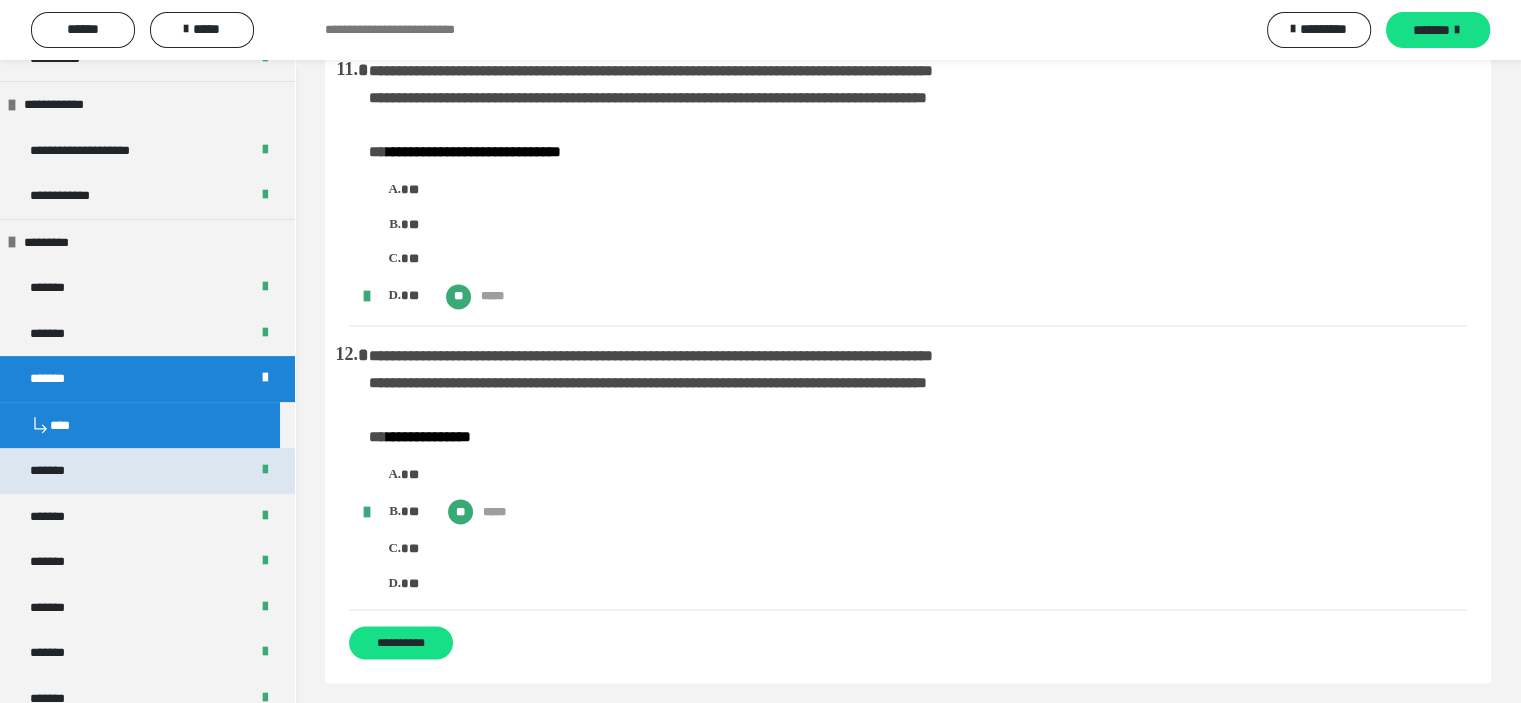 click on "*******" at bounding box center (59, 471) 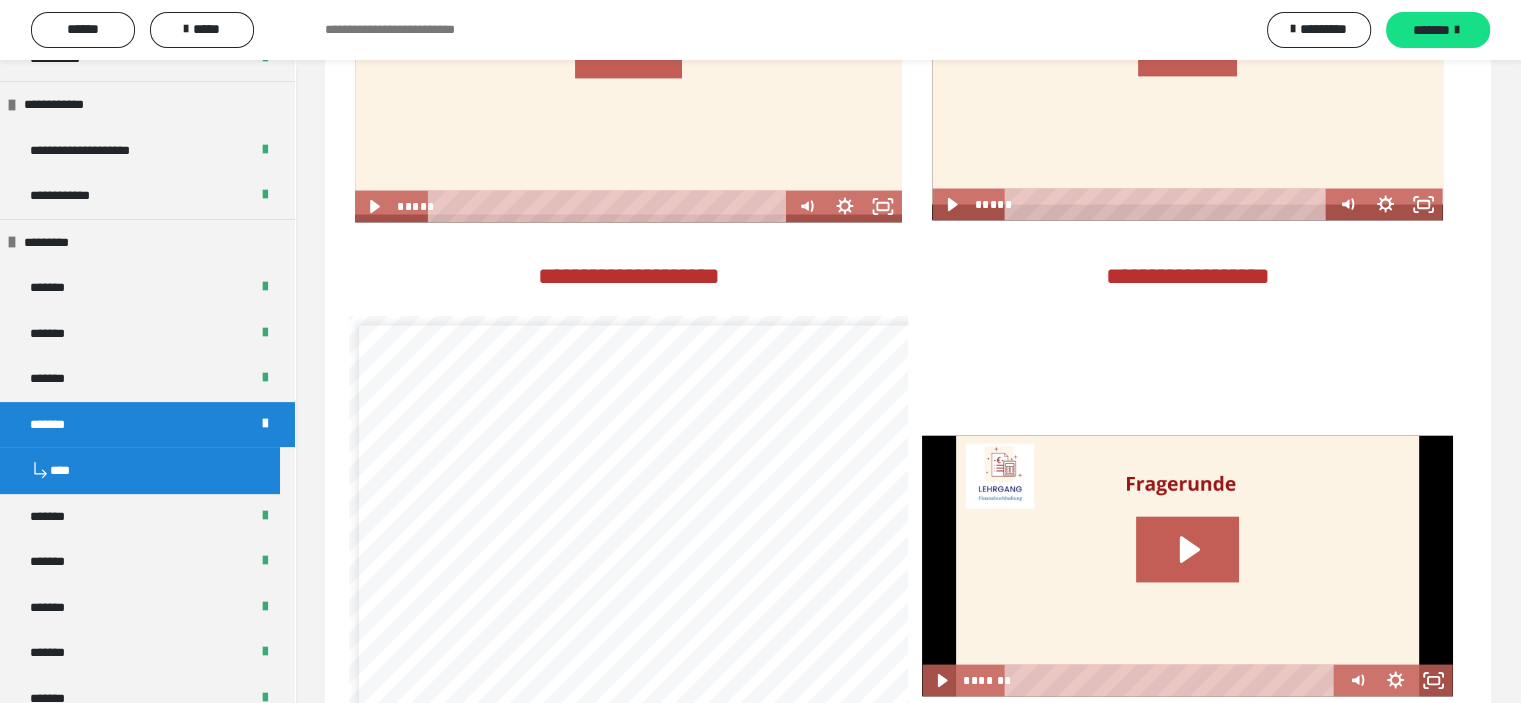 scroll, scrollTop: 3940, scrollLeft: 0, axis: vertical 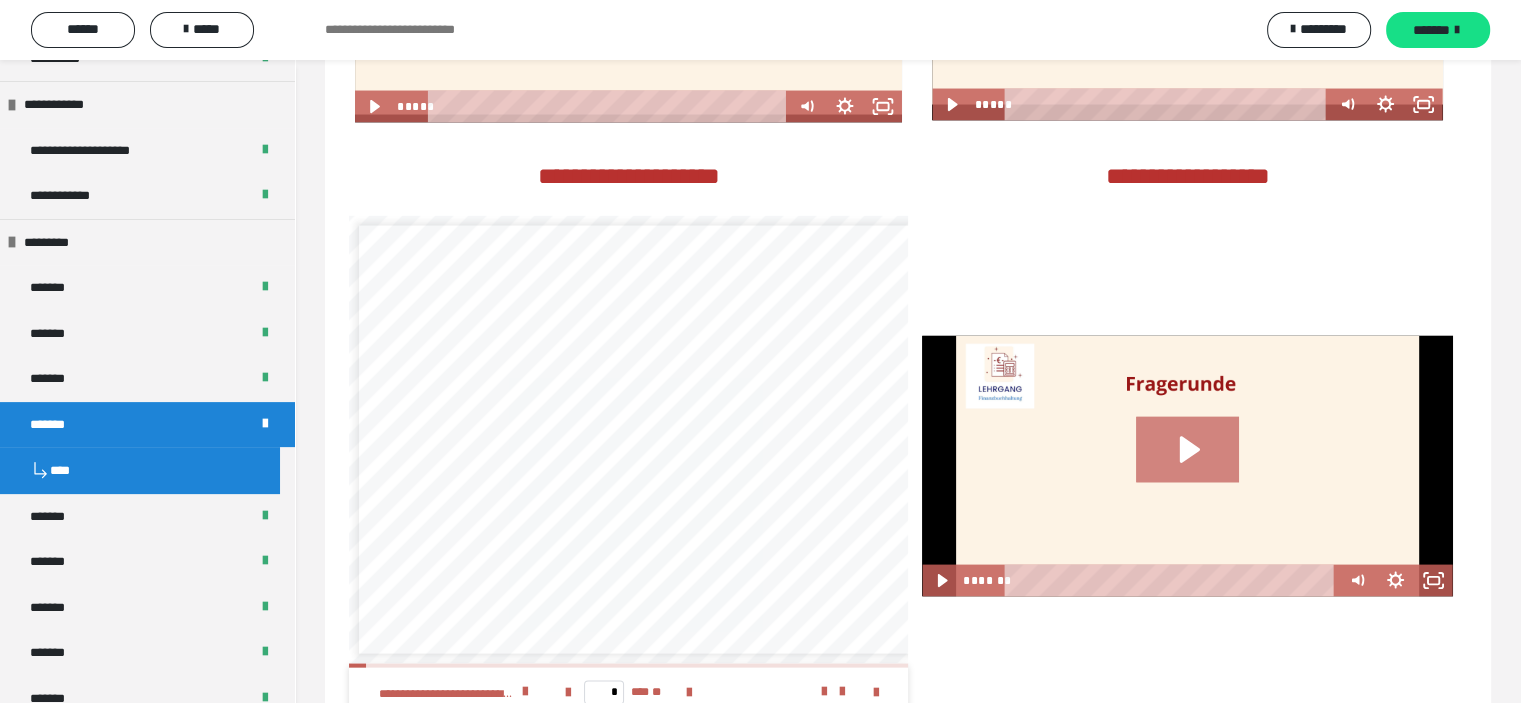 click 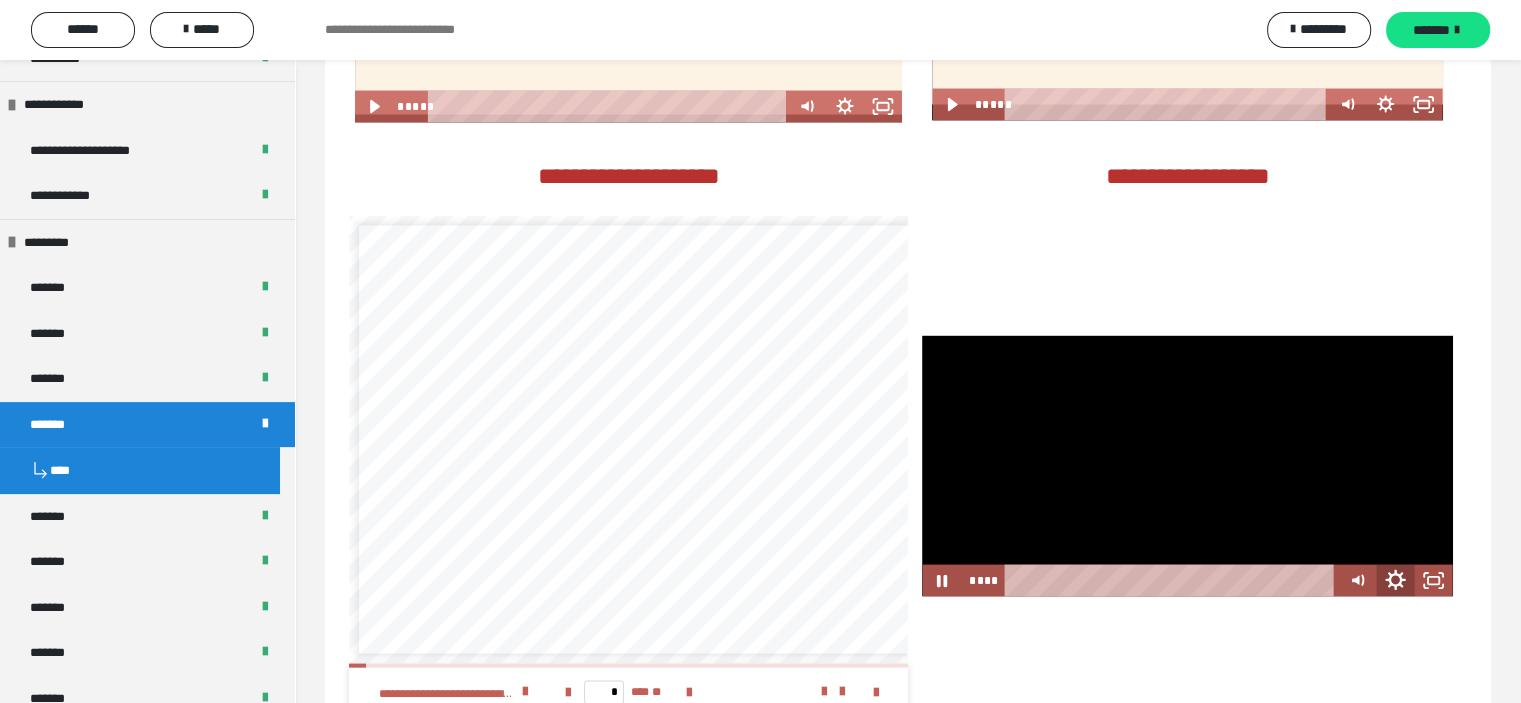 click 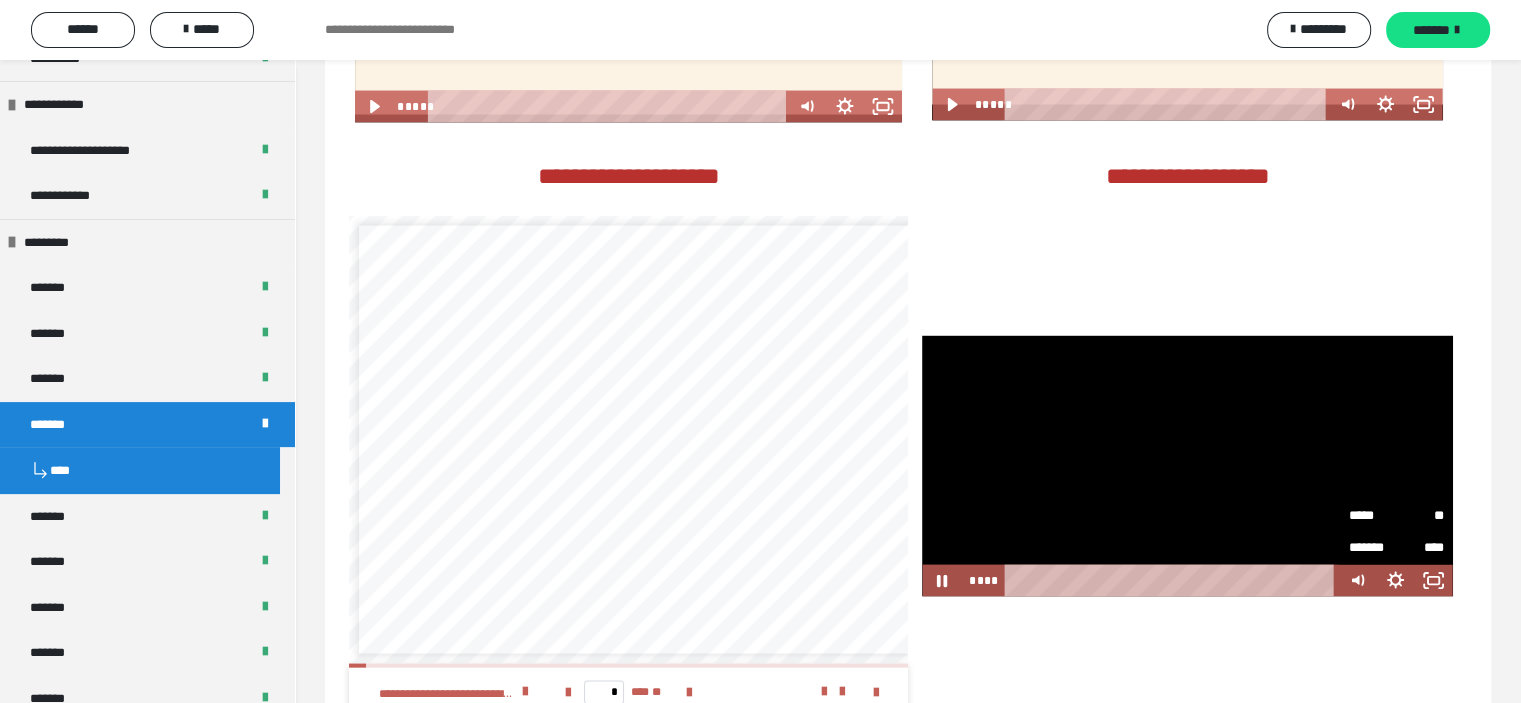 click on "*****" at bounding box center (1372, 516) 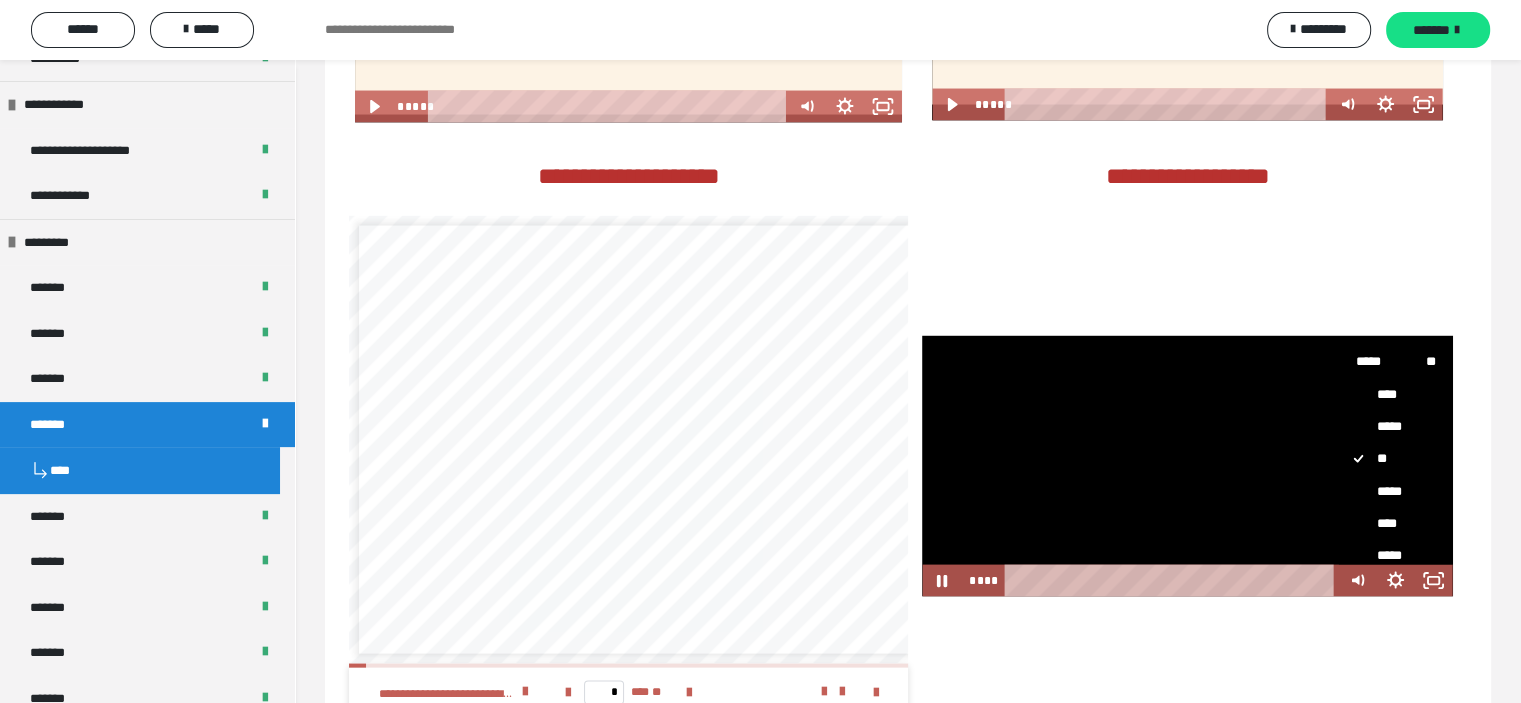 click on "*****" at bounding box center (1388, 492) 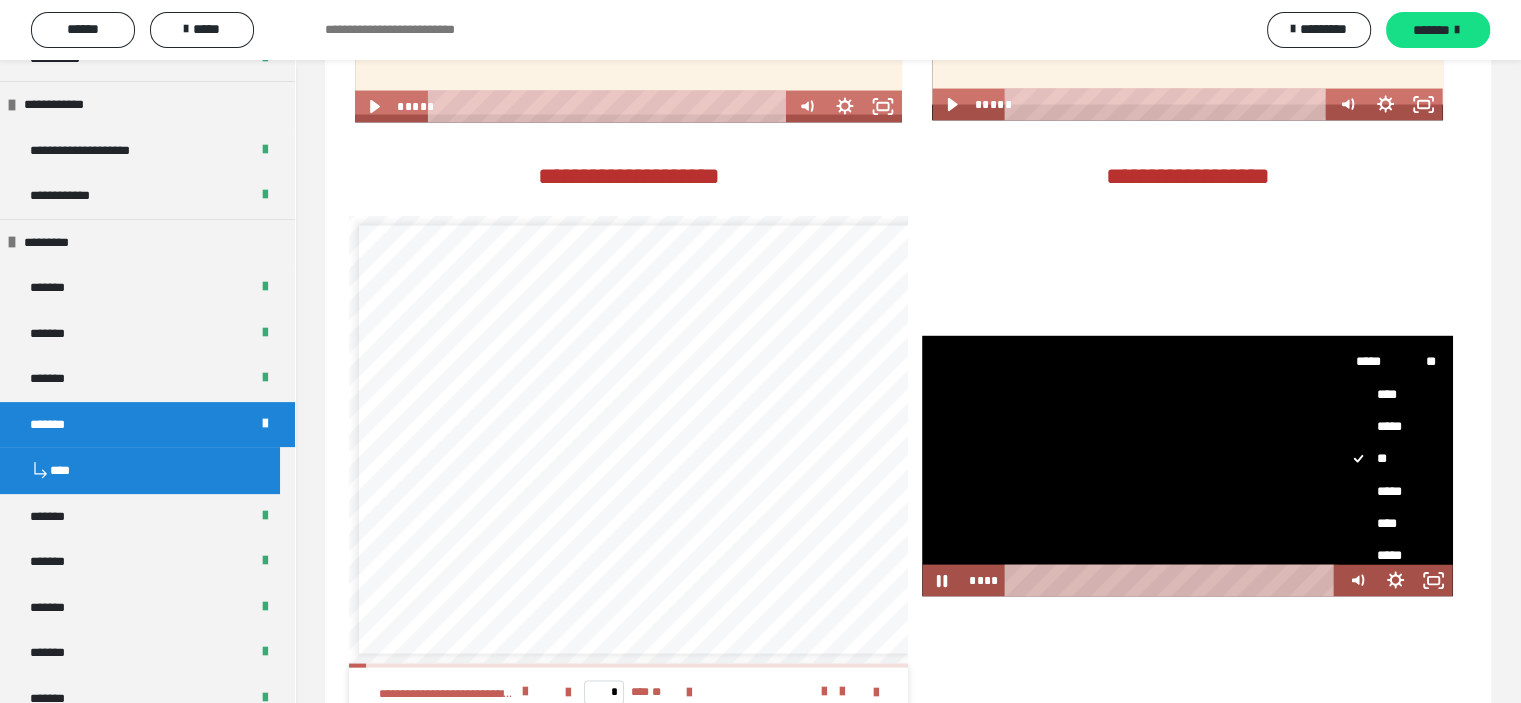 click on "*****" at bounding box center (1339, 476) 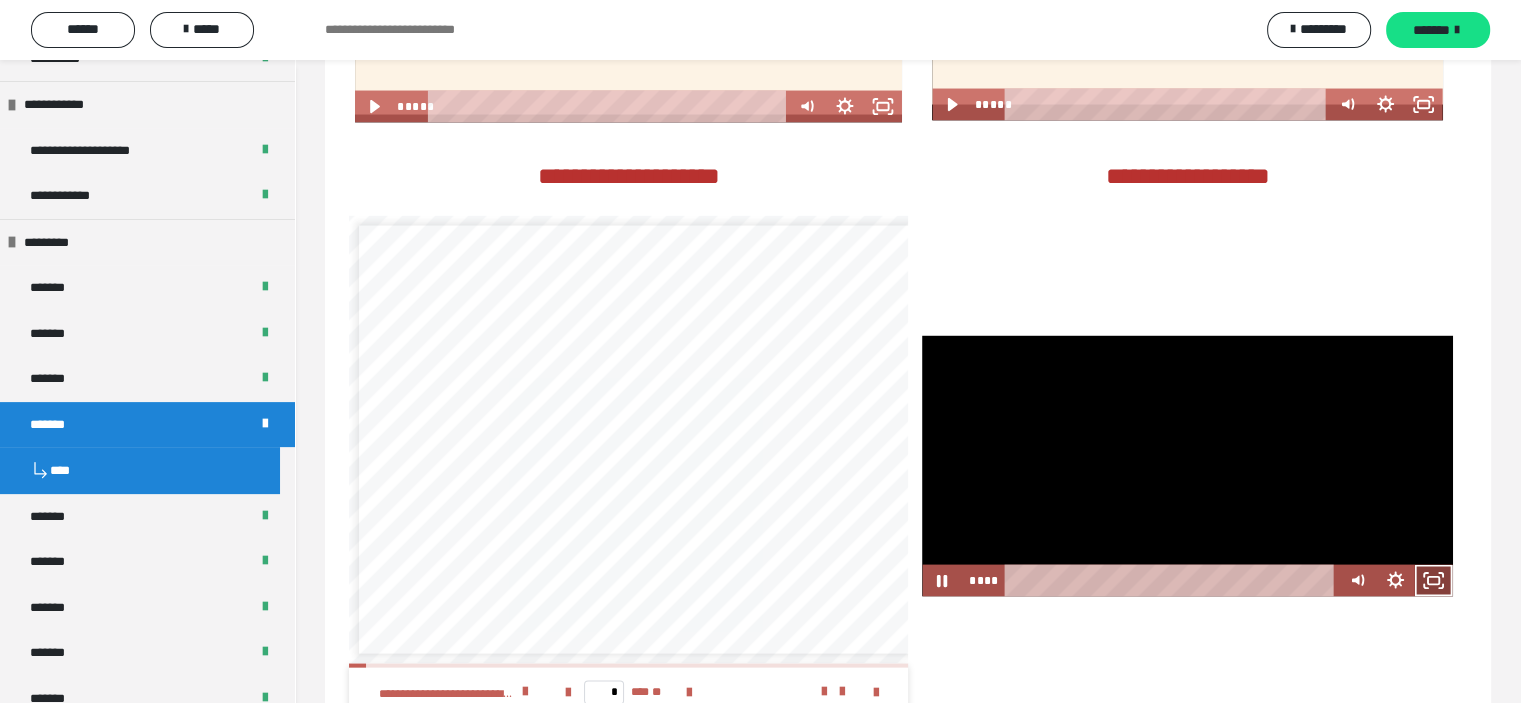 click 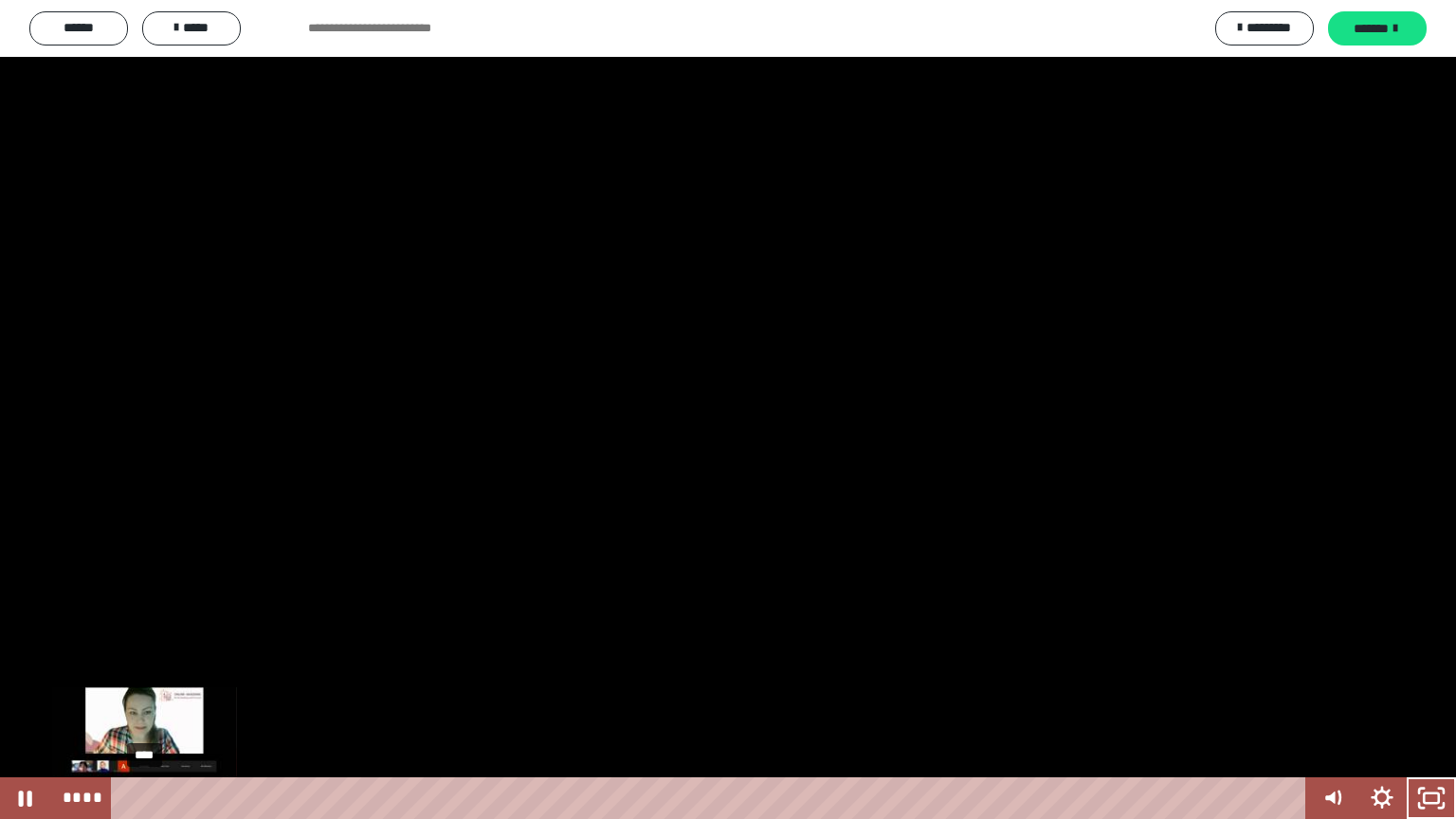 click at bounding box center [151, 798] 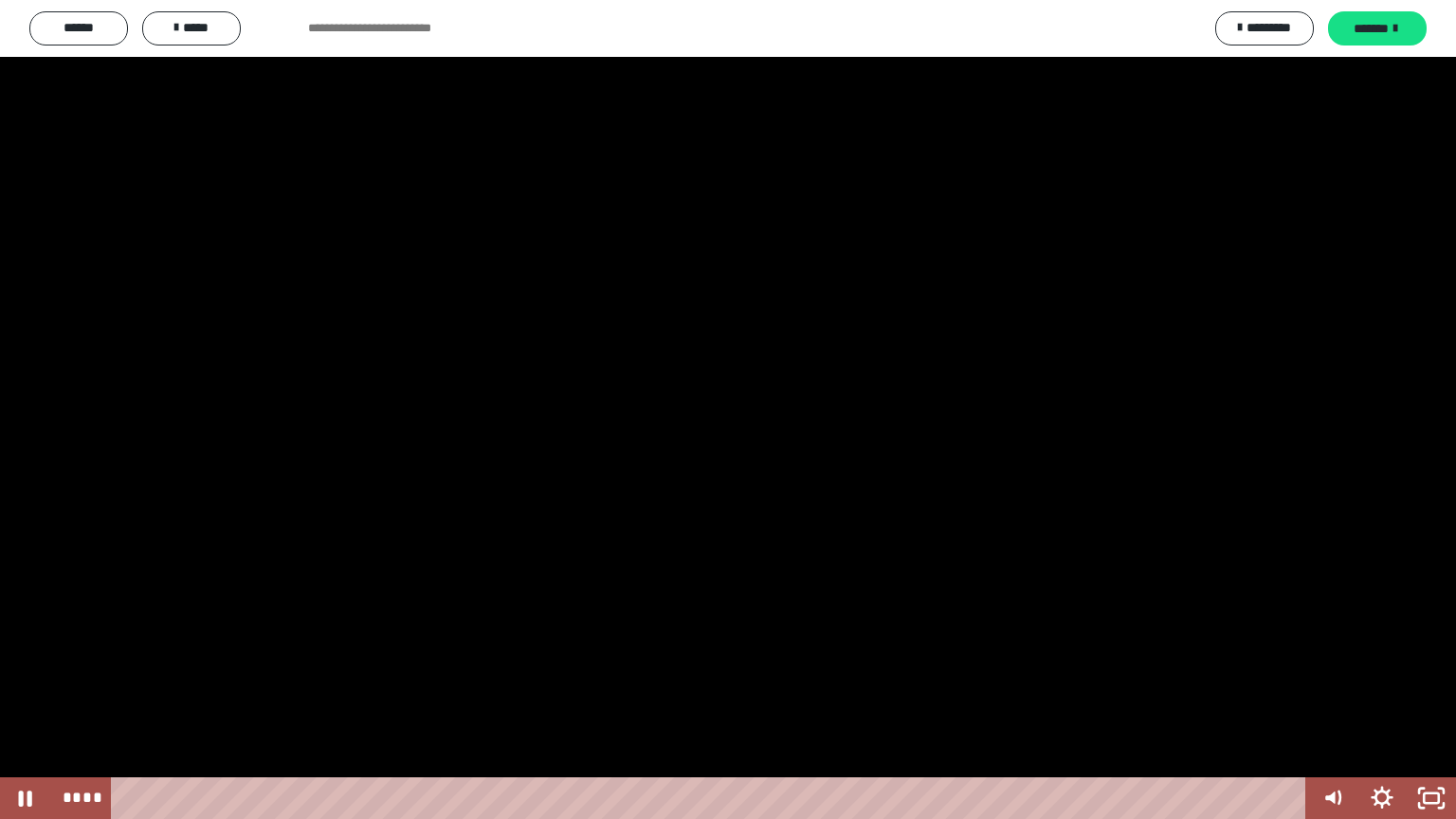 click at bounding box center (728, 410) 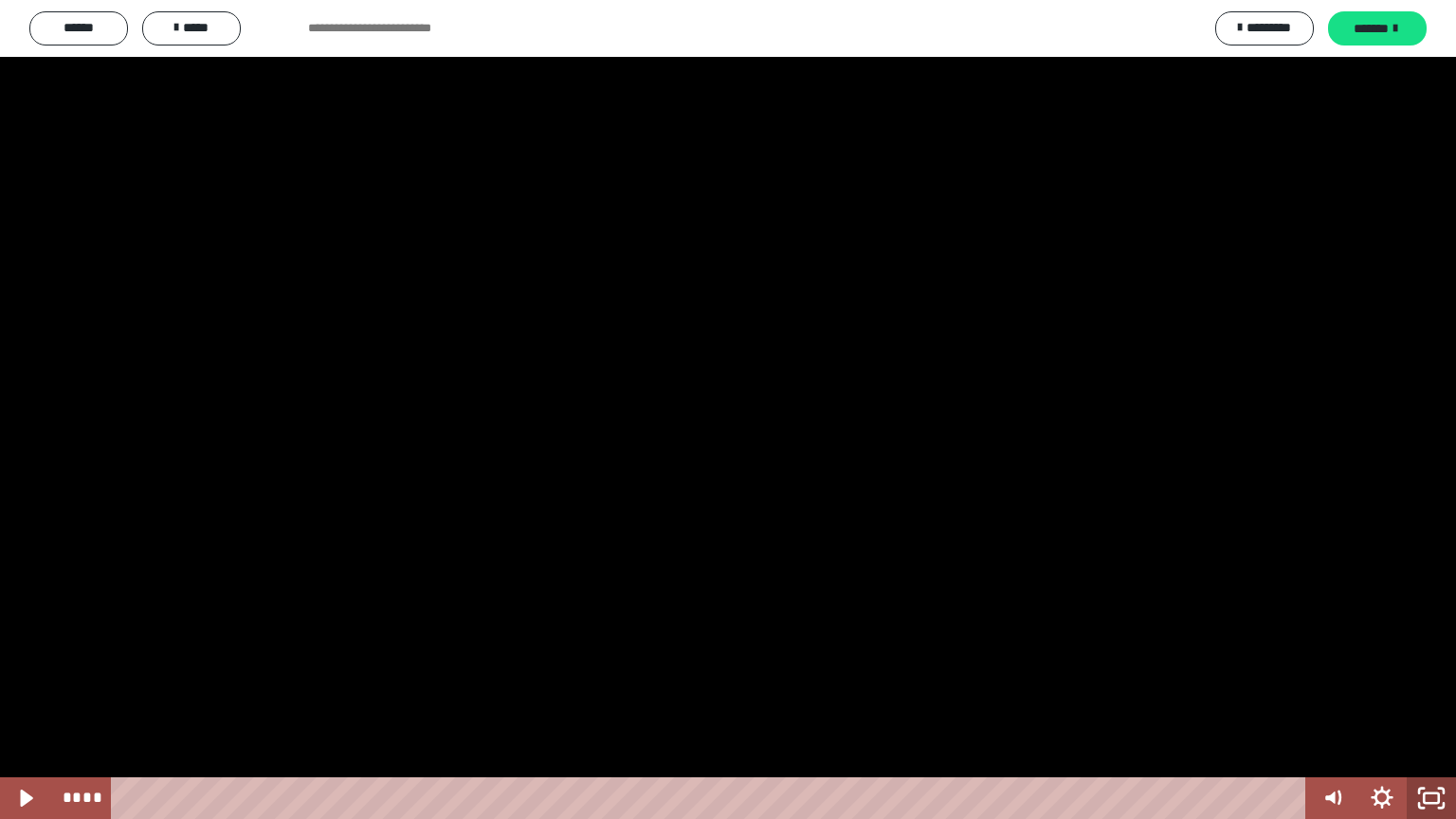 click 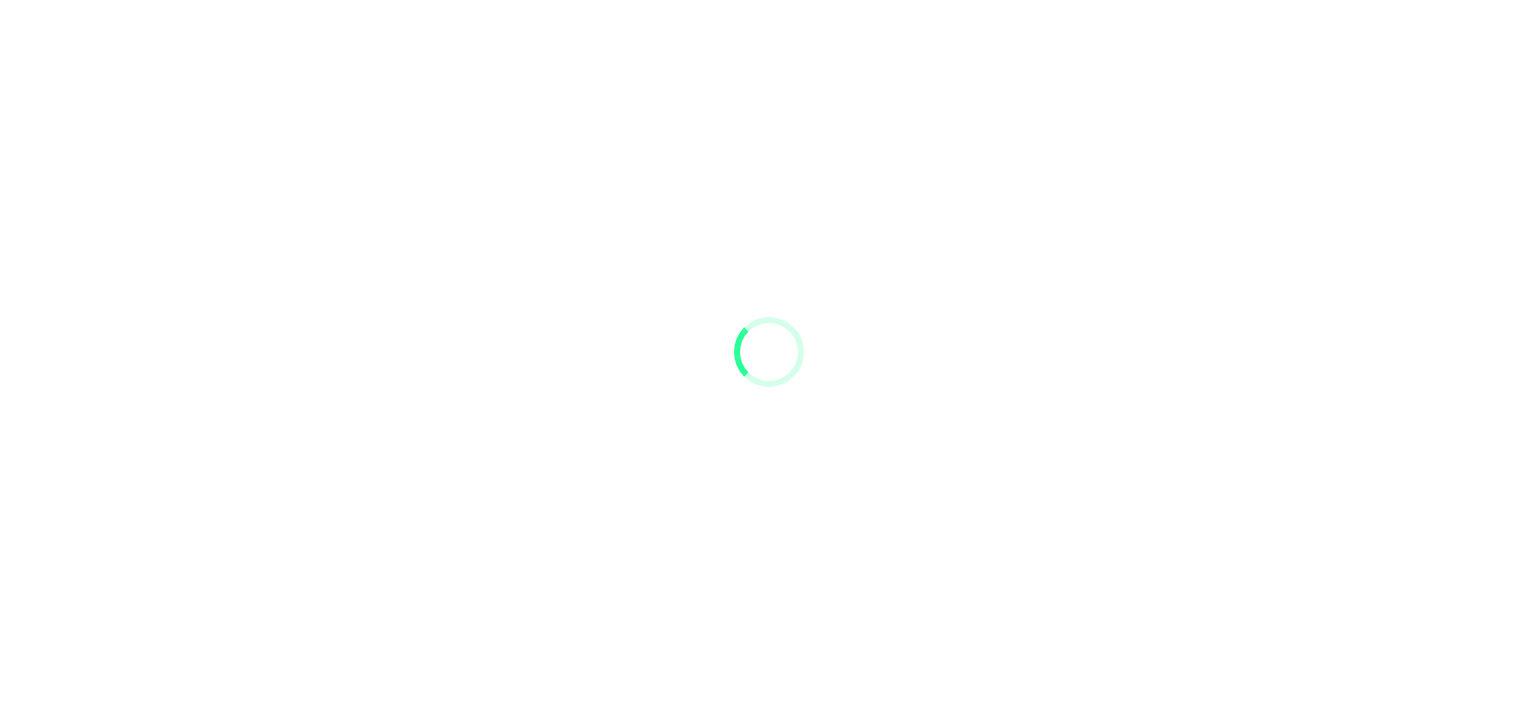 scroll, scrollTop: 0, scrollLeft: 0, axis: both 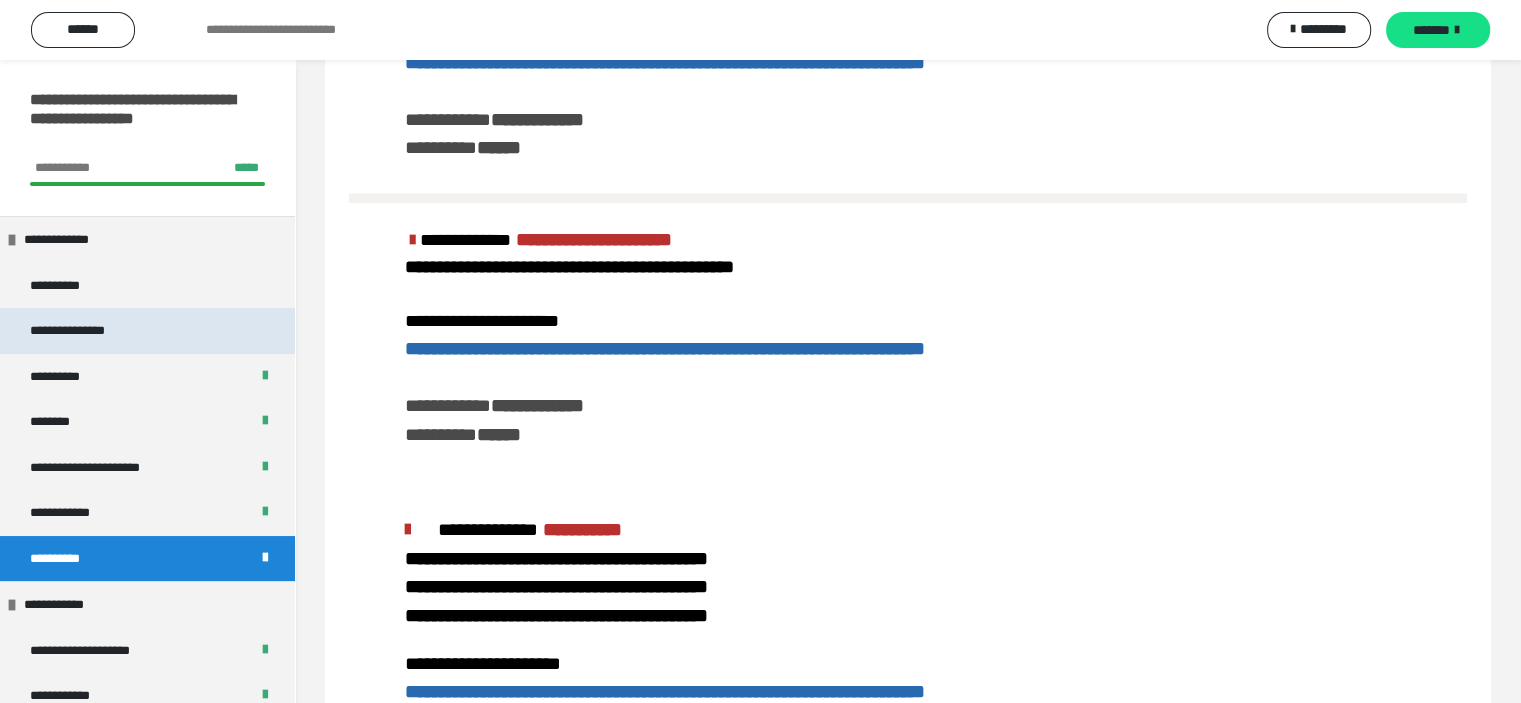 click on "**********" at bounding box center [88, 331] 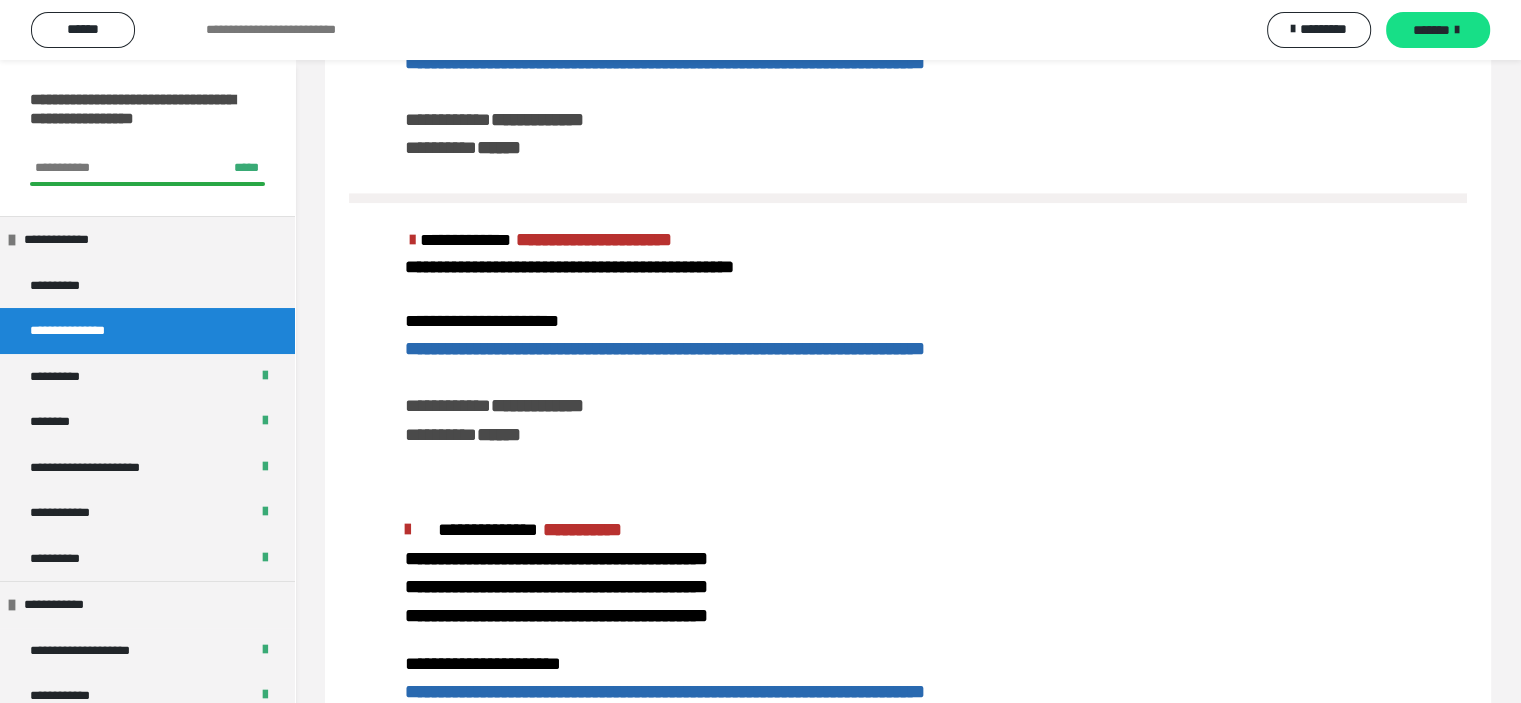 scroll, scrollTop: 60, scrollLeft: 0, axis: vertical 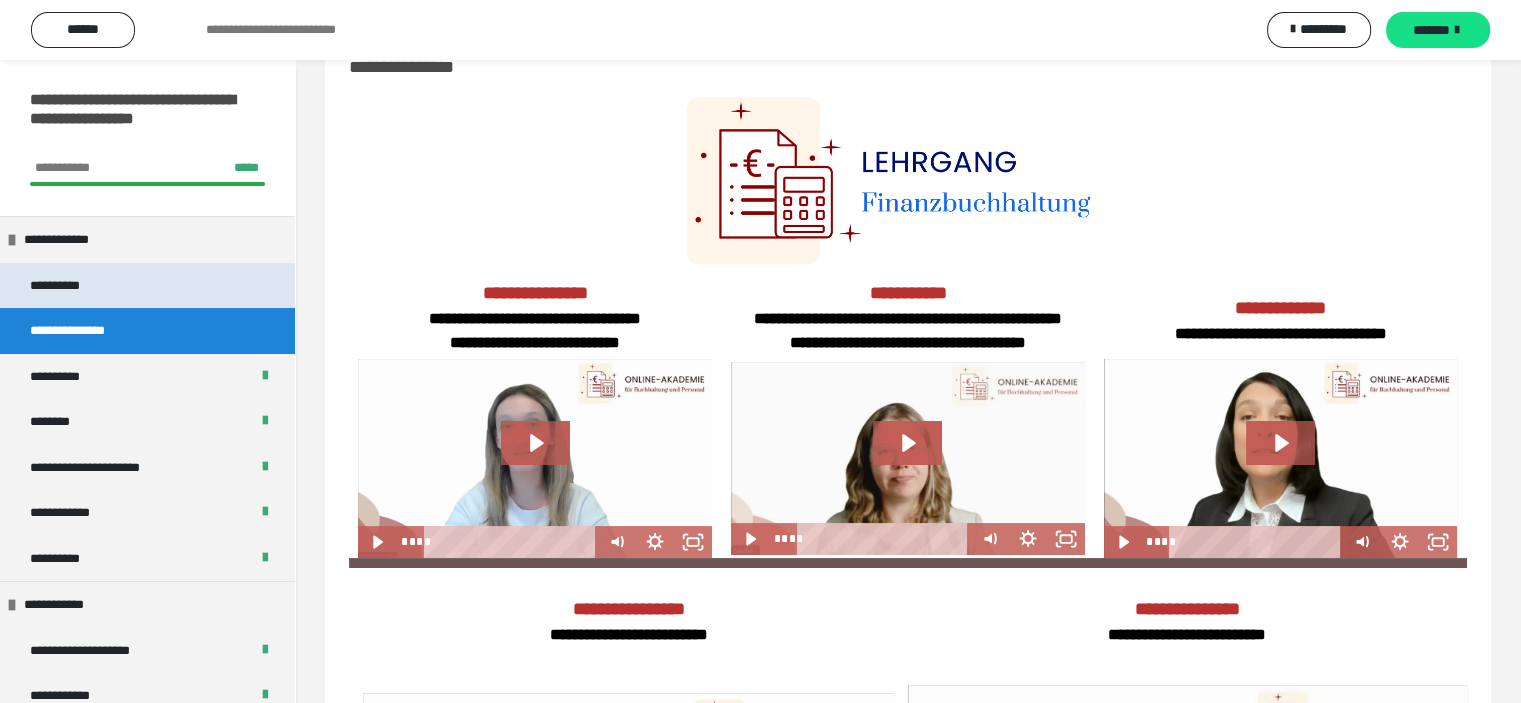 click on "**********" at bounding box center [78, 286] 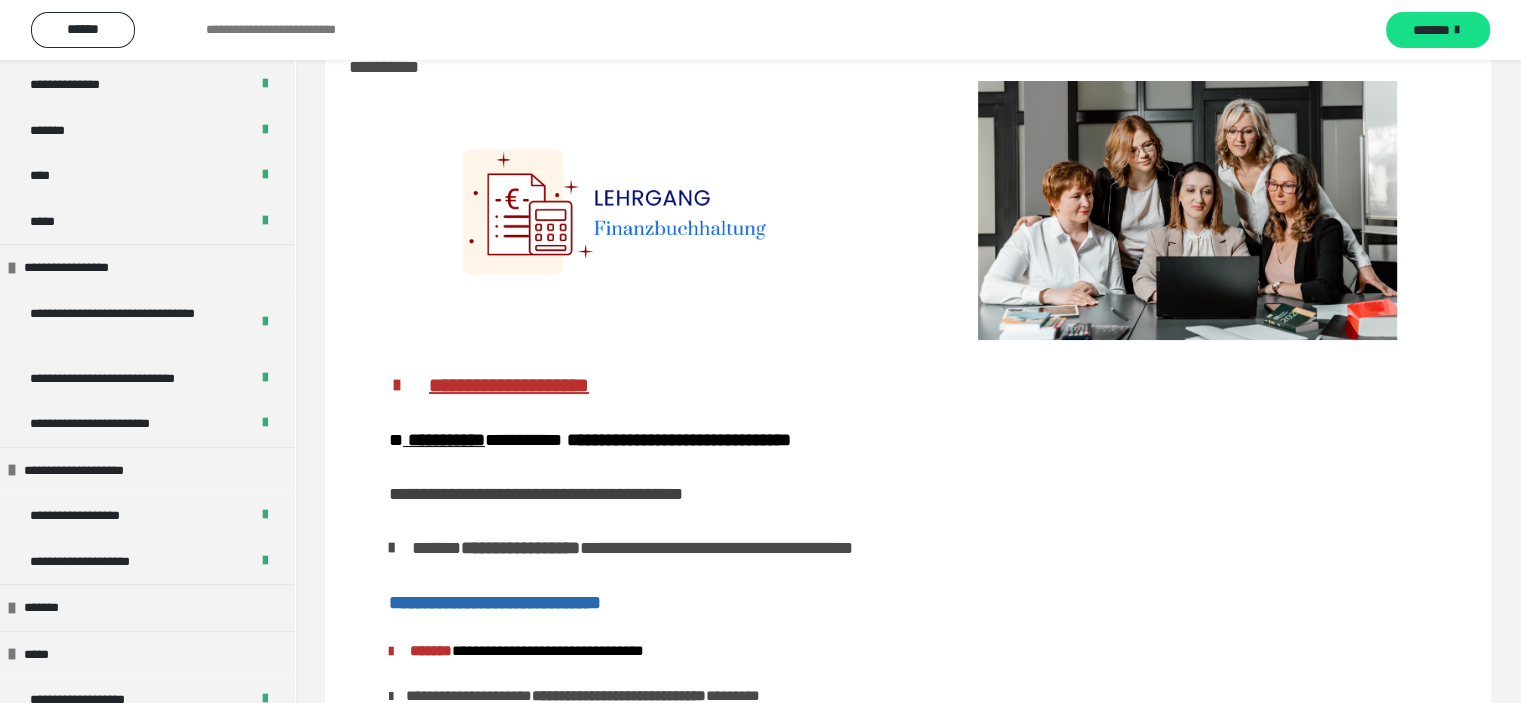 scroll, scrollTop: 1800, scrollLeft: 0, axis: vertical 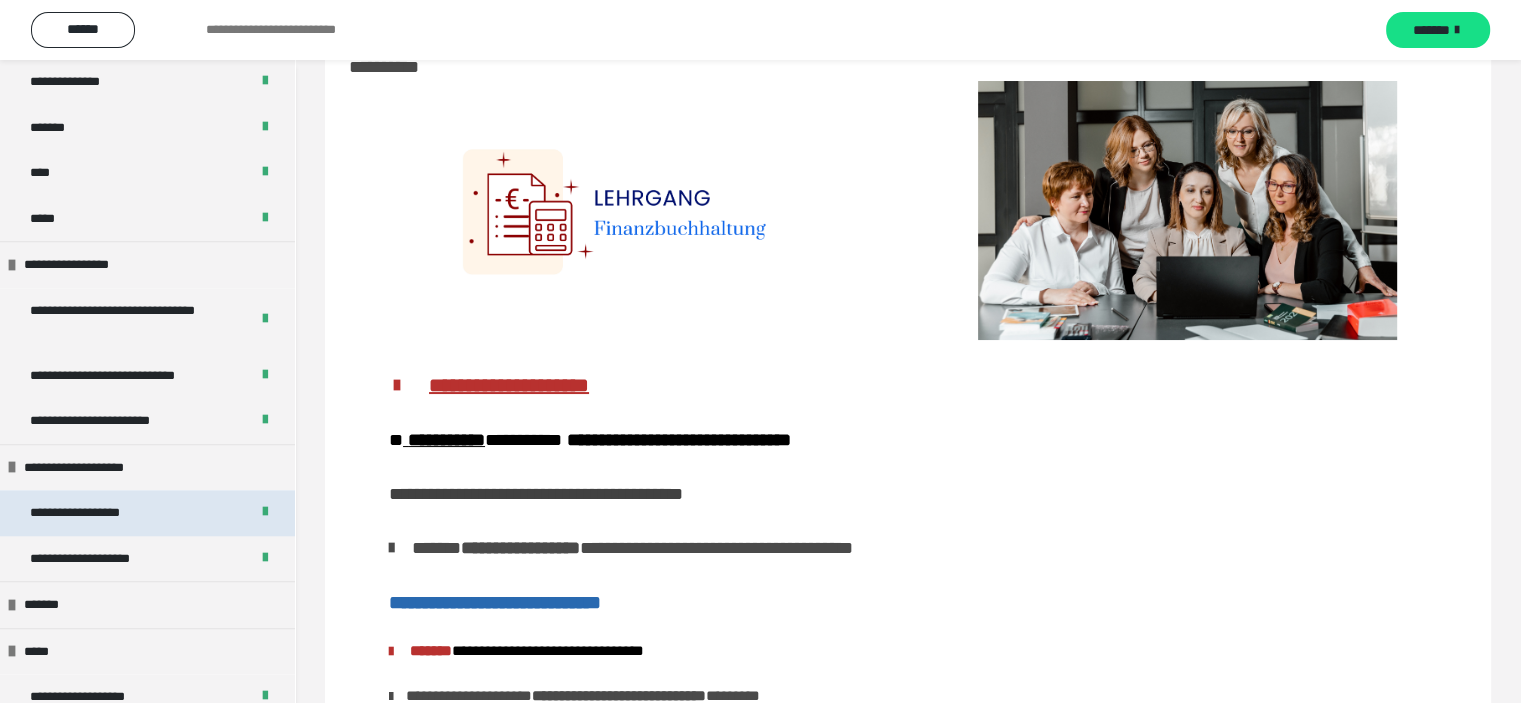 click on "**********" at bounding box center (98, 513) 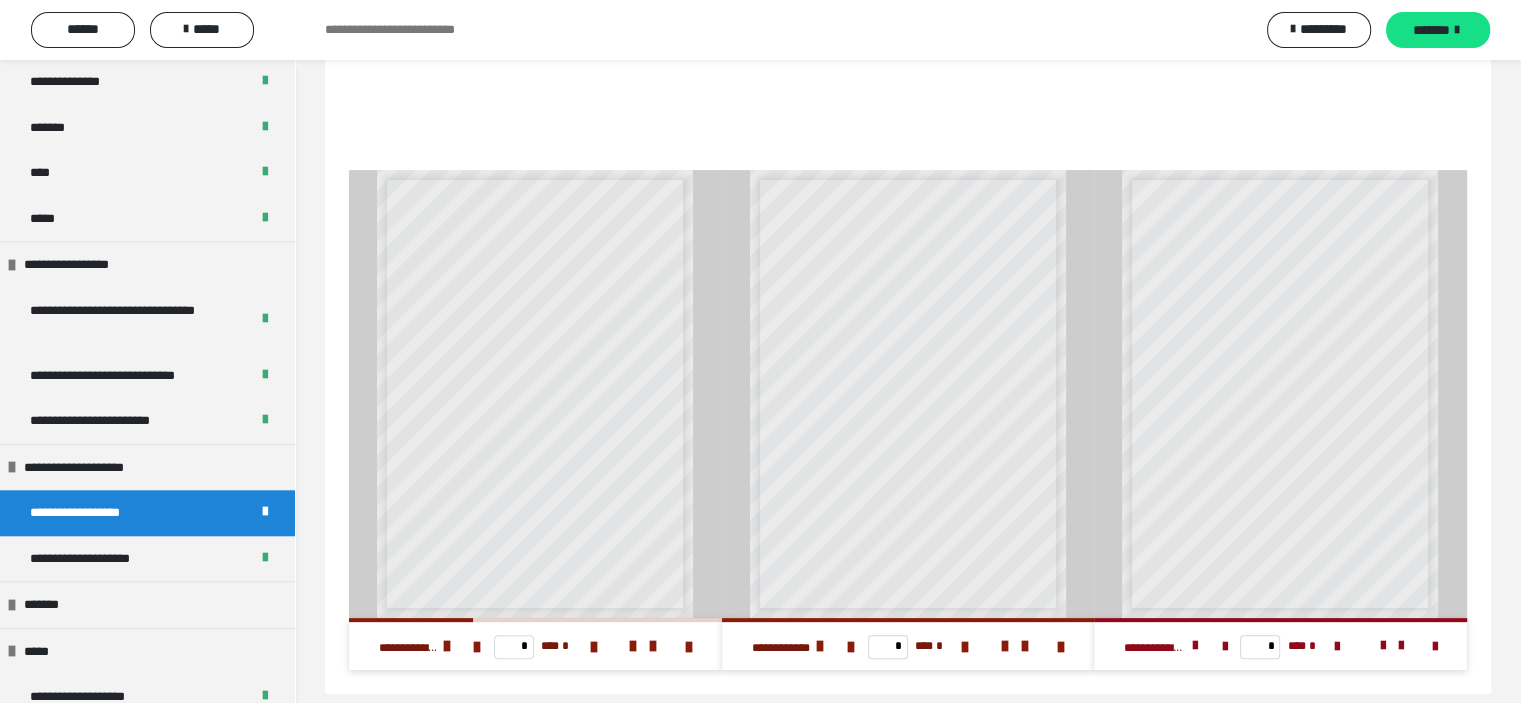 scroll, scrollTop: 472, scrollLeft: 0, axis: vertical 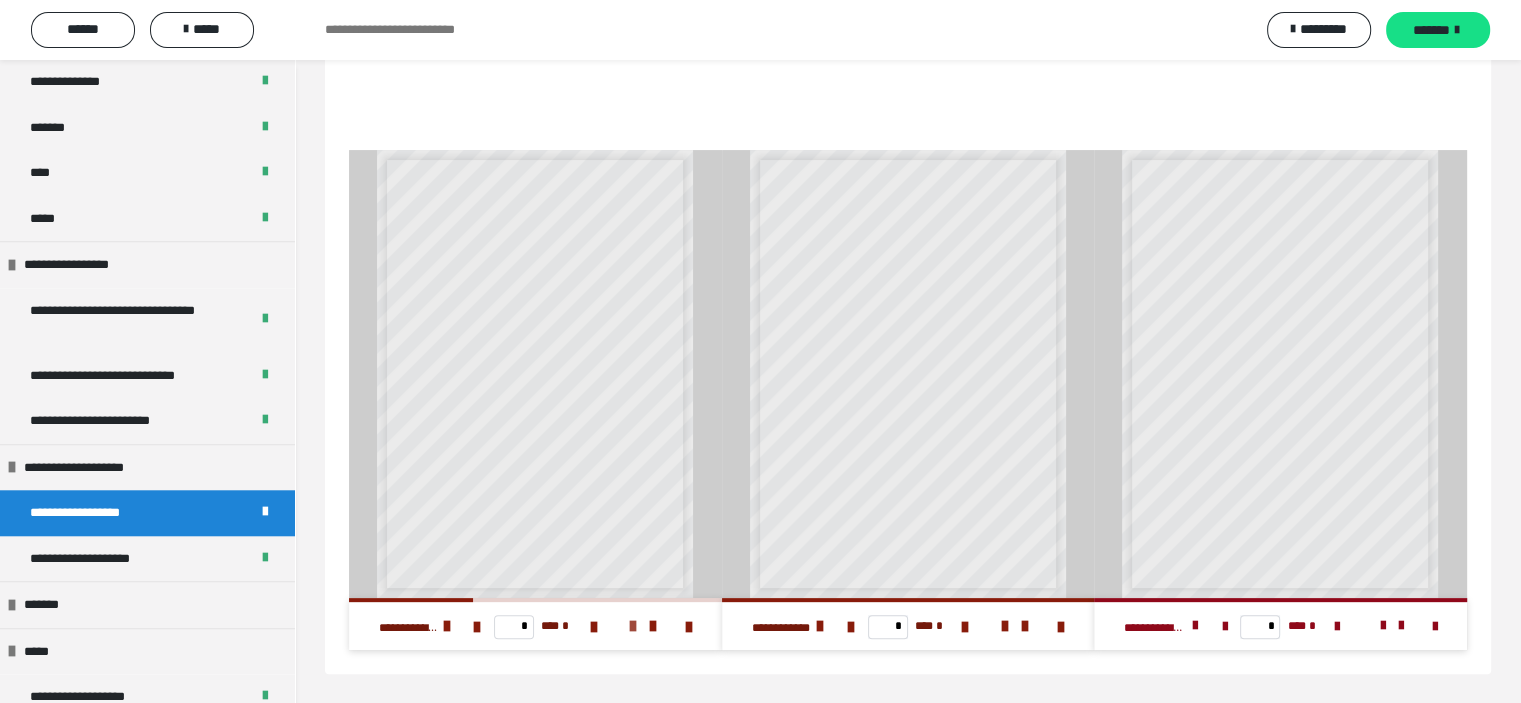 click at bounding box center (633, 626) 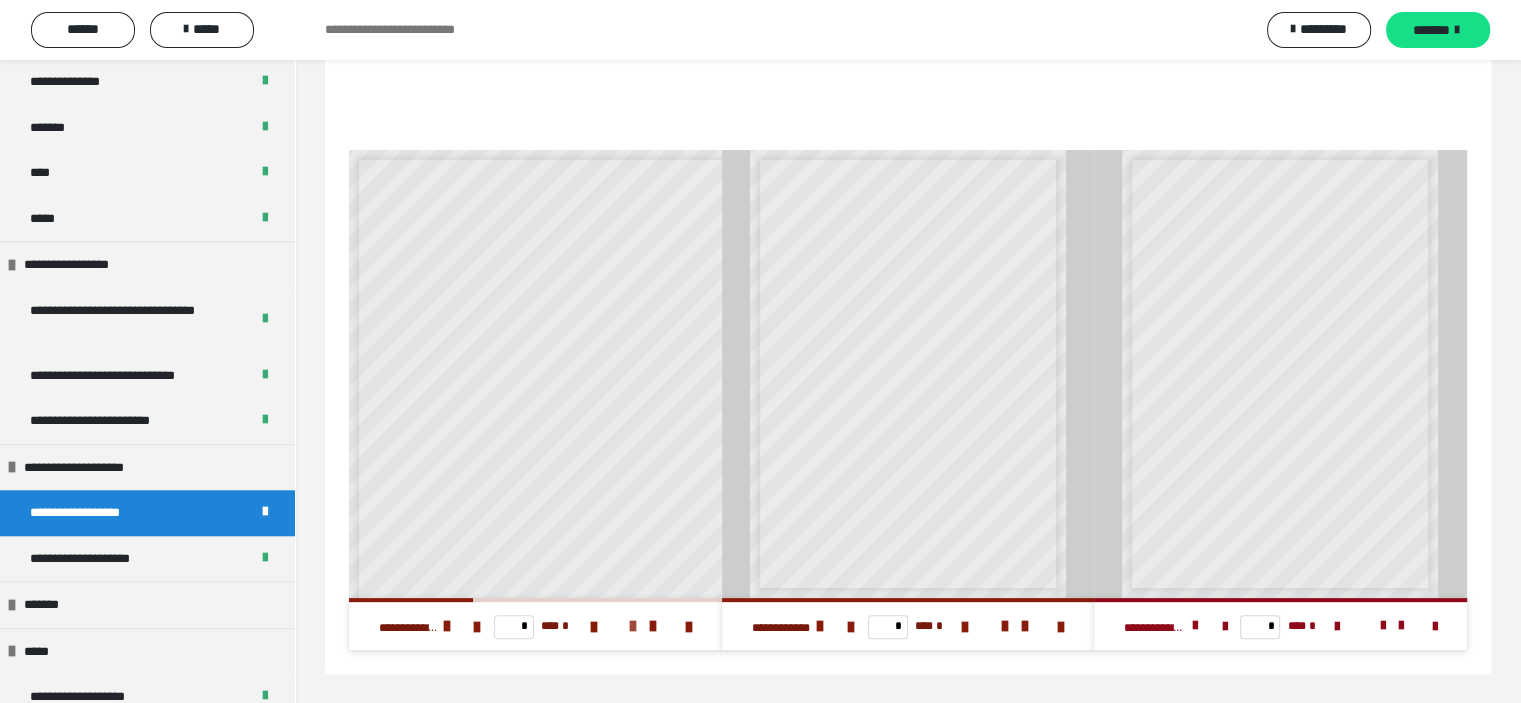 click at bounding box center [633, 626] 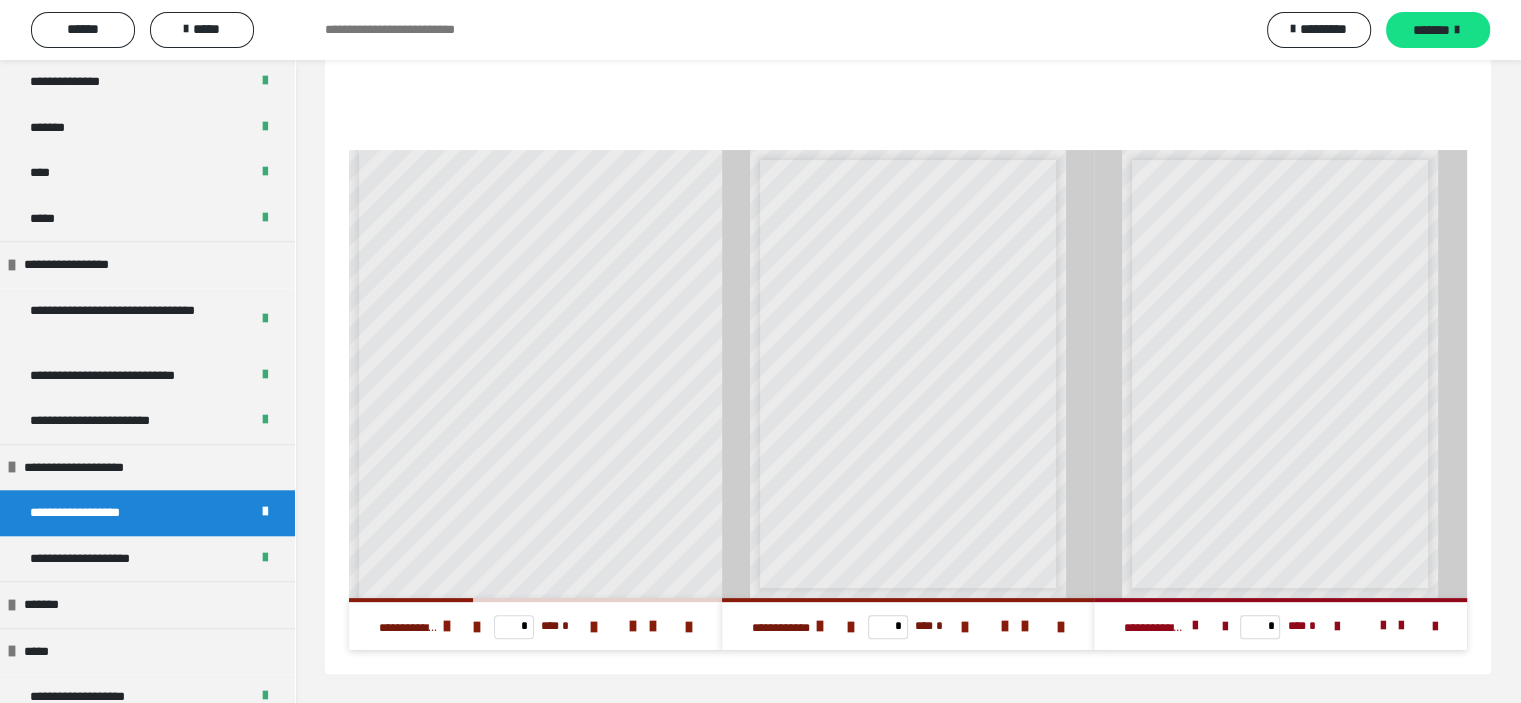 scroll, scrollTop: 455, scrollLeft: 0, axis: vertical 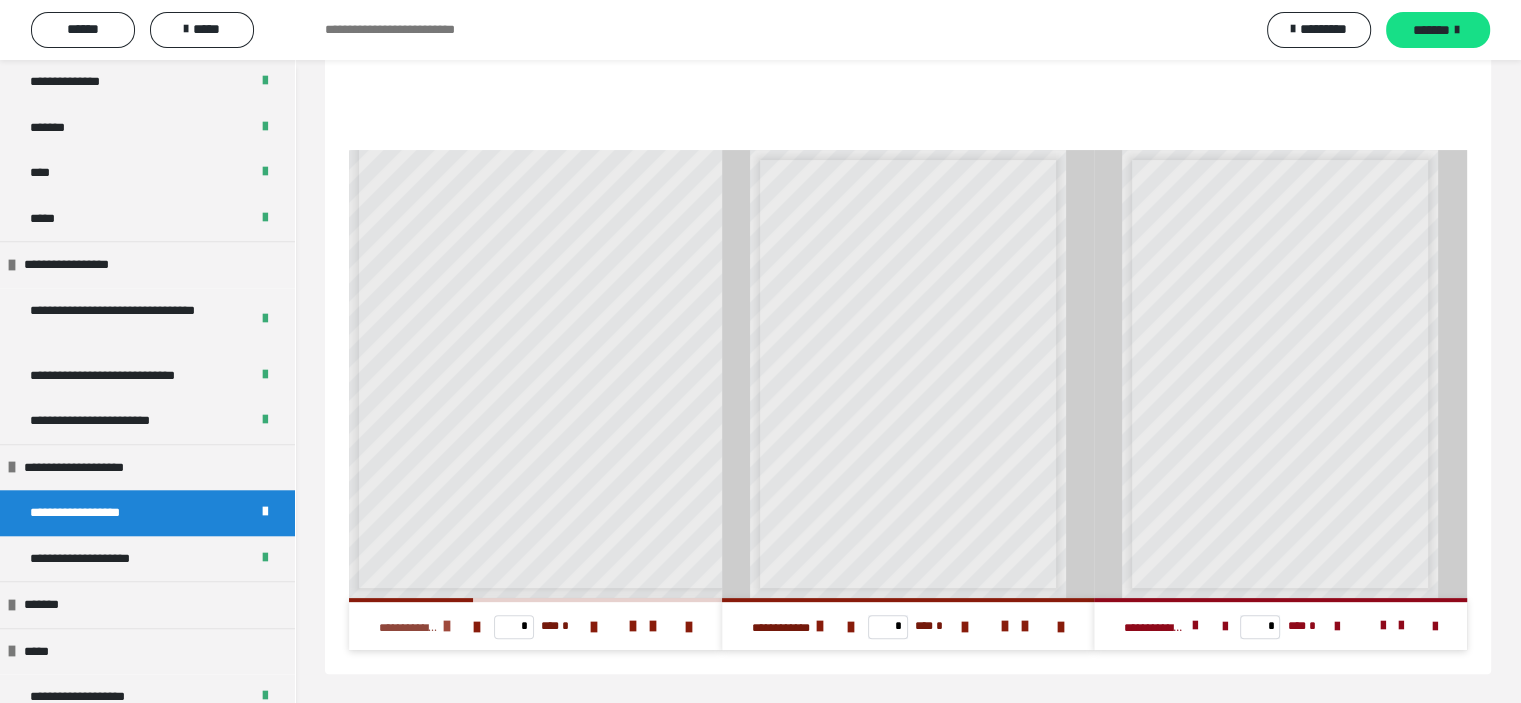 click at bounding box center [447, 626] 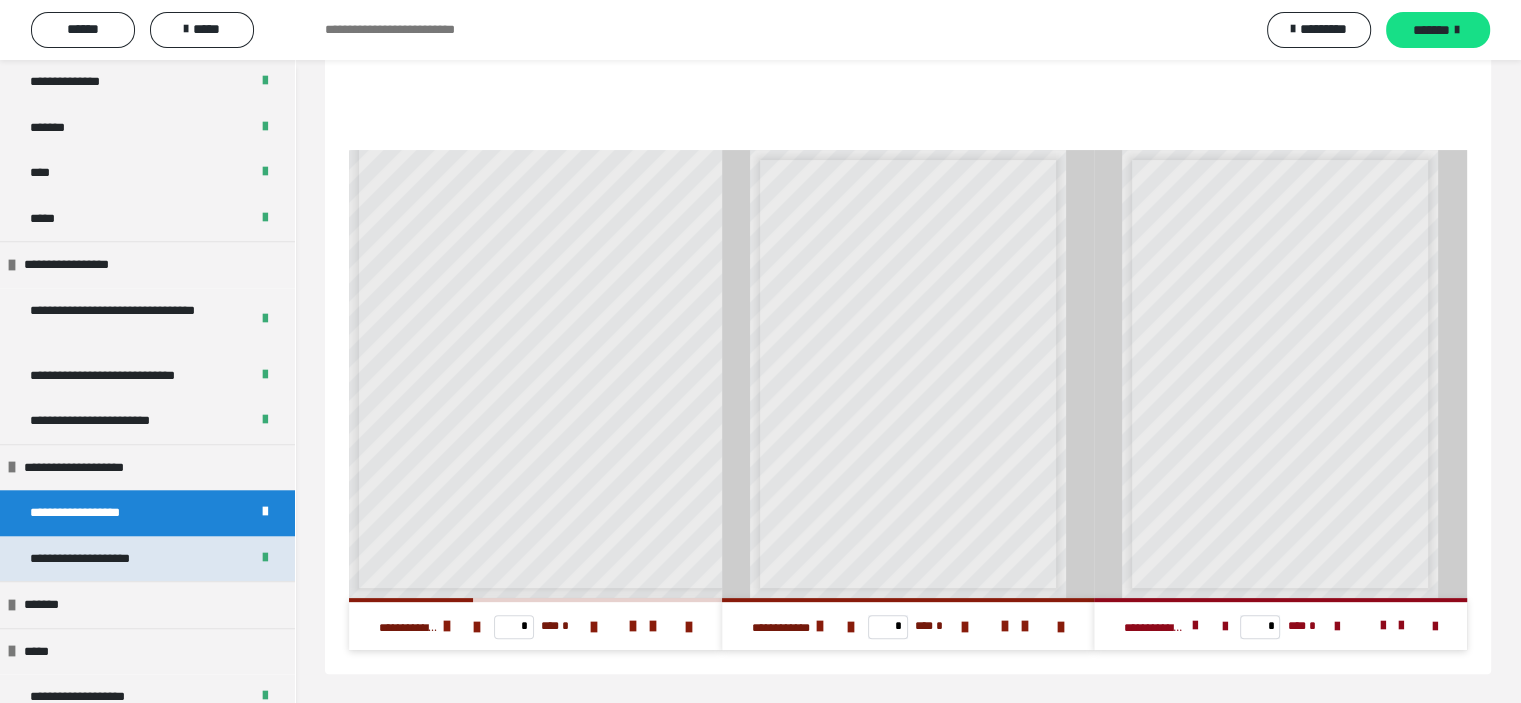 click on "**********" at bounding box center (102, 559) 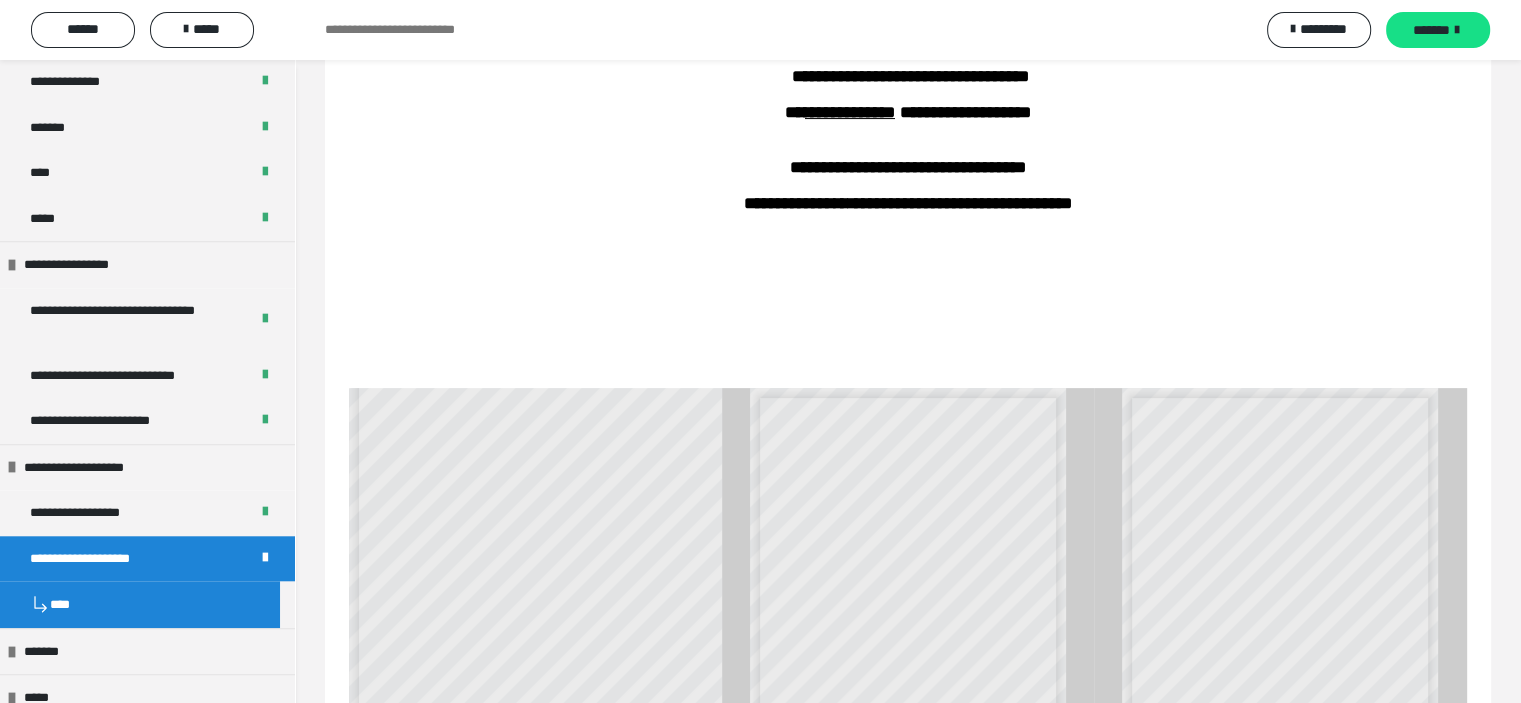 scroll, scrollTop: 61, scrollLeft: 0, axis: vertical 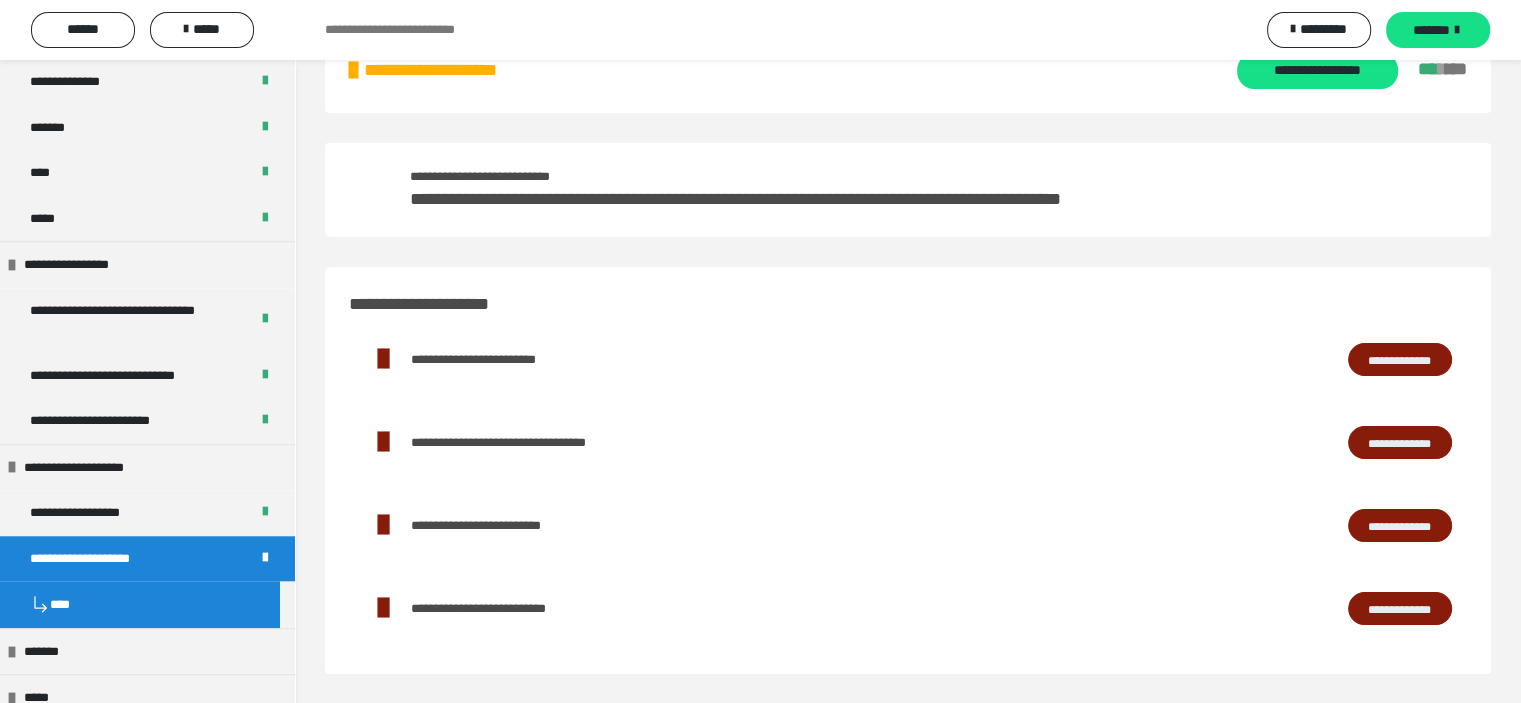 click on "**********" at bounding box center (1400, 360) 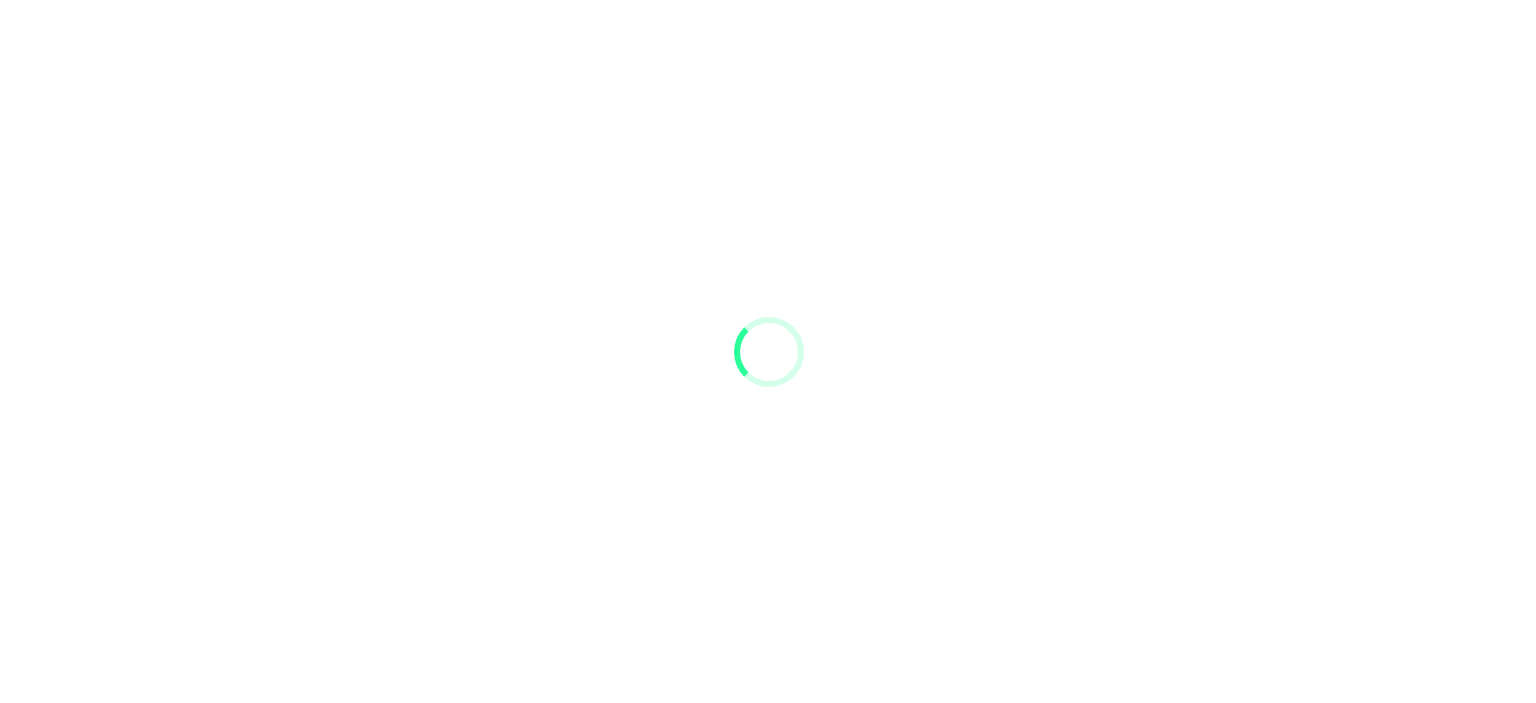 scroll, scrollTop: 0, scrollLeft: 0, axis: both 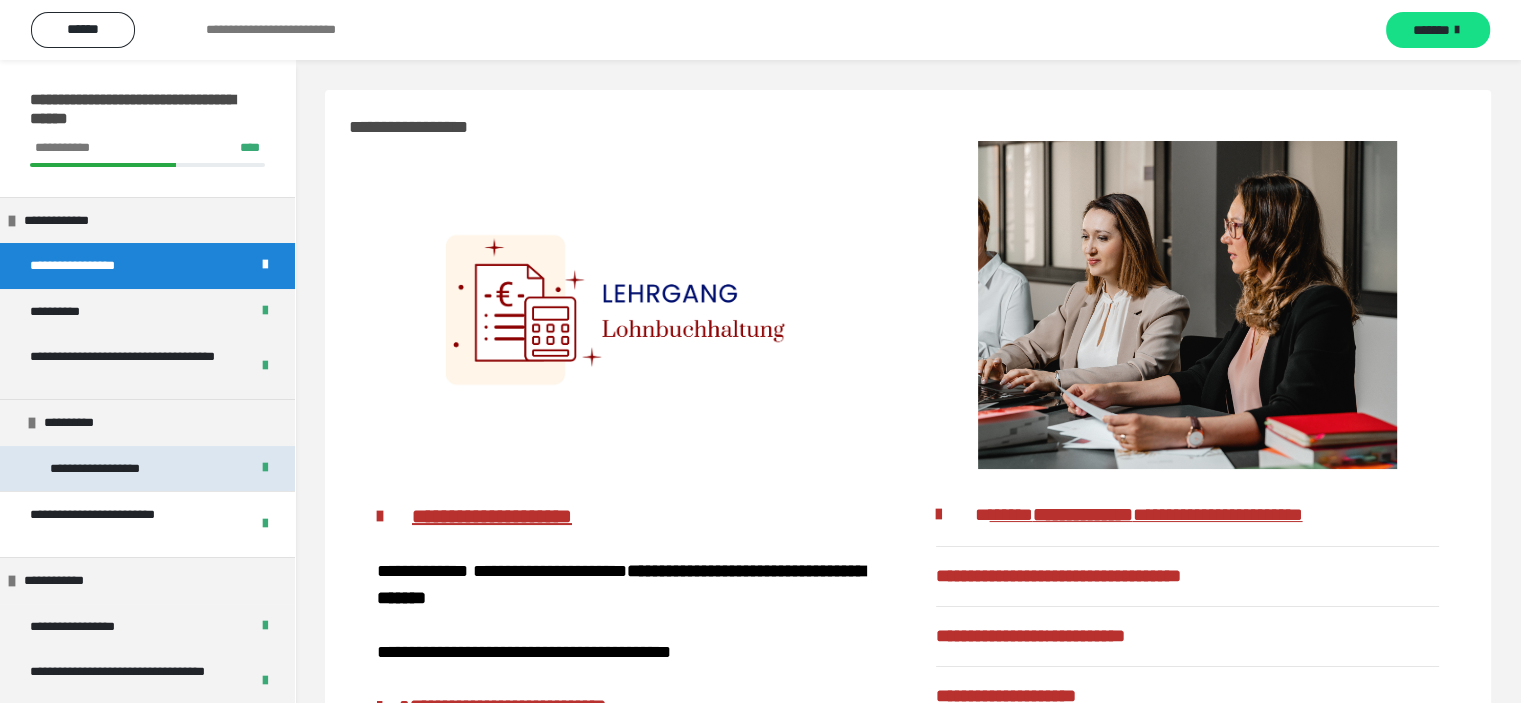 click on "**********" at bounding box center (117, 469) 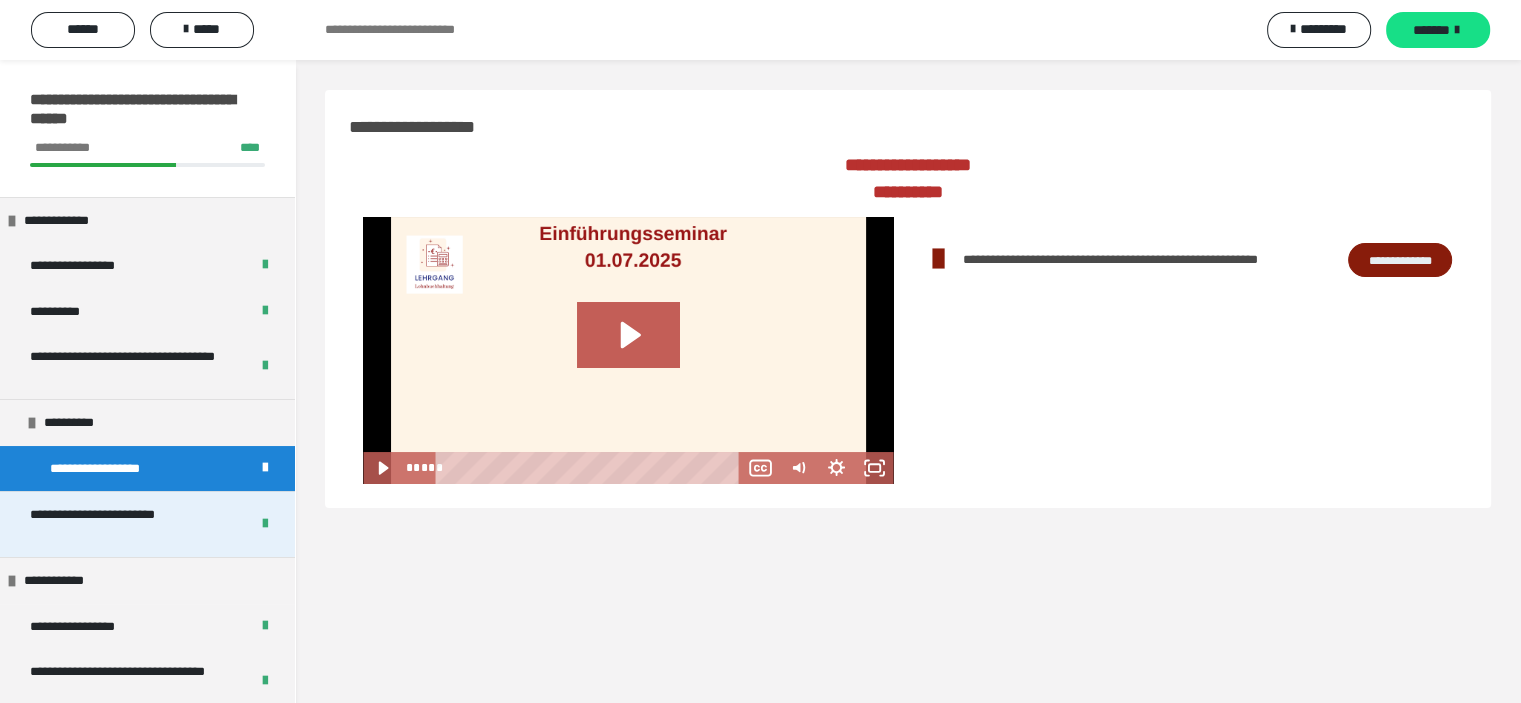 click on "**********" at bounding box center [124, 524] 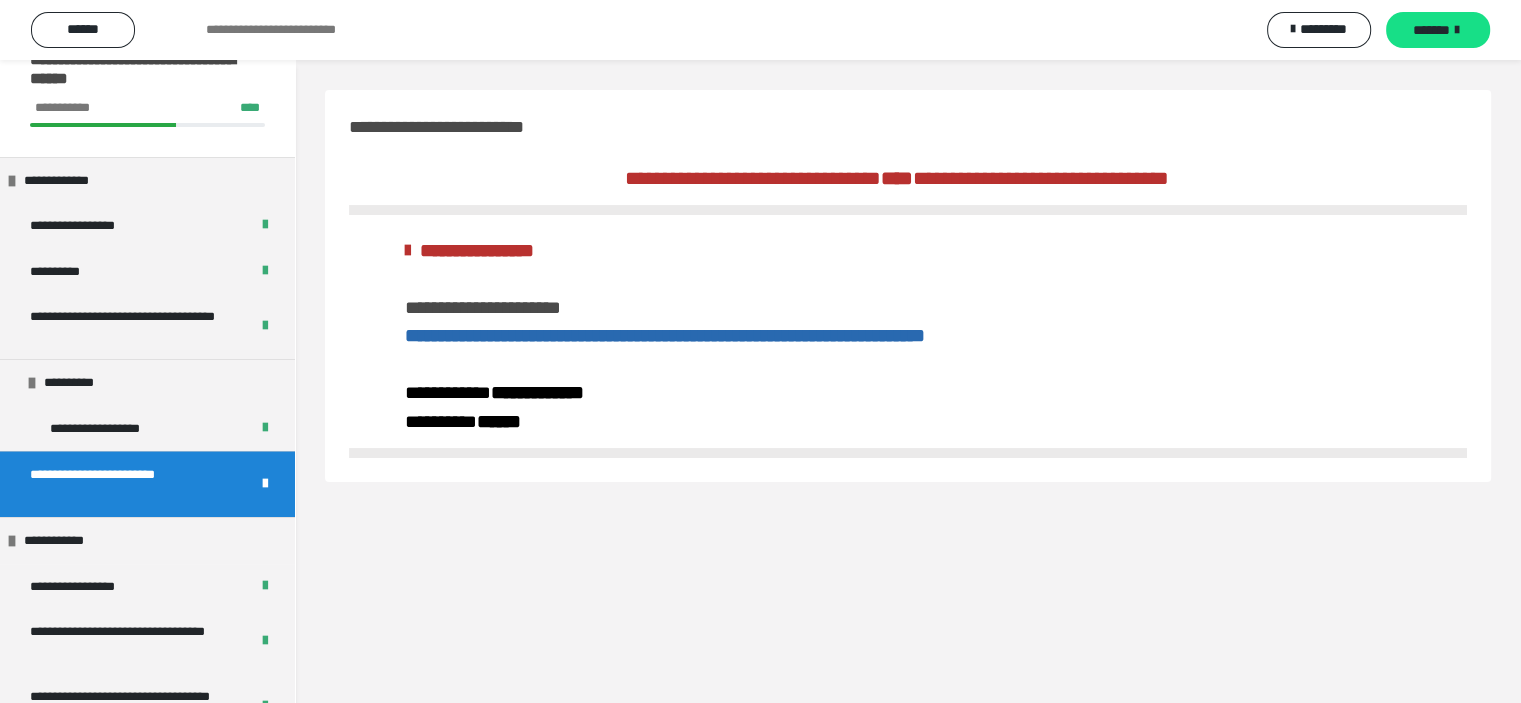 scroll, scrollTop: 35, scrollLeft: 0, axis: vertical 